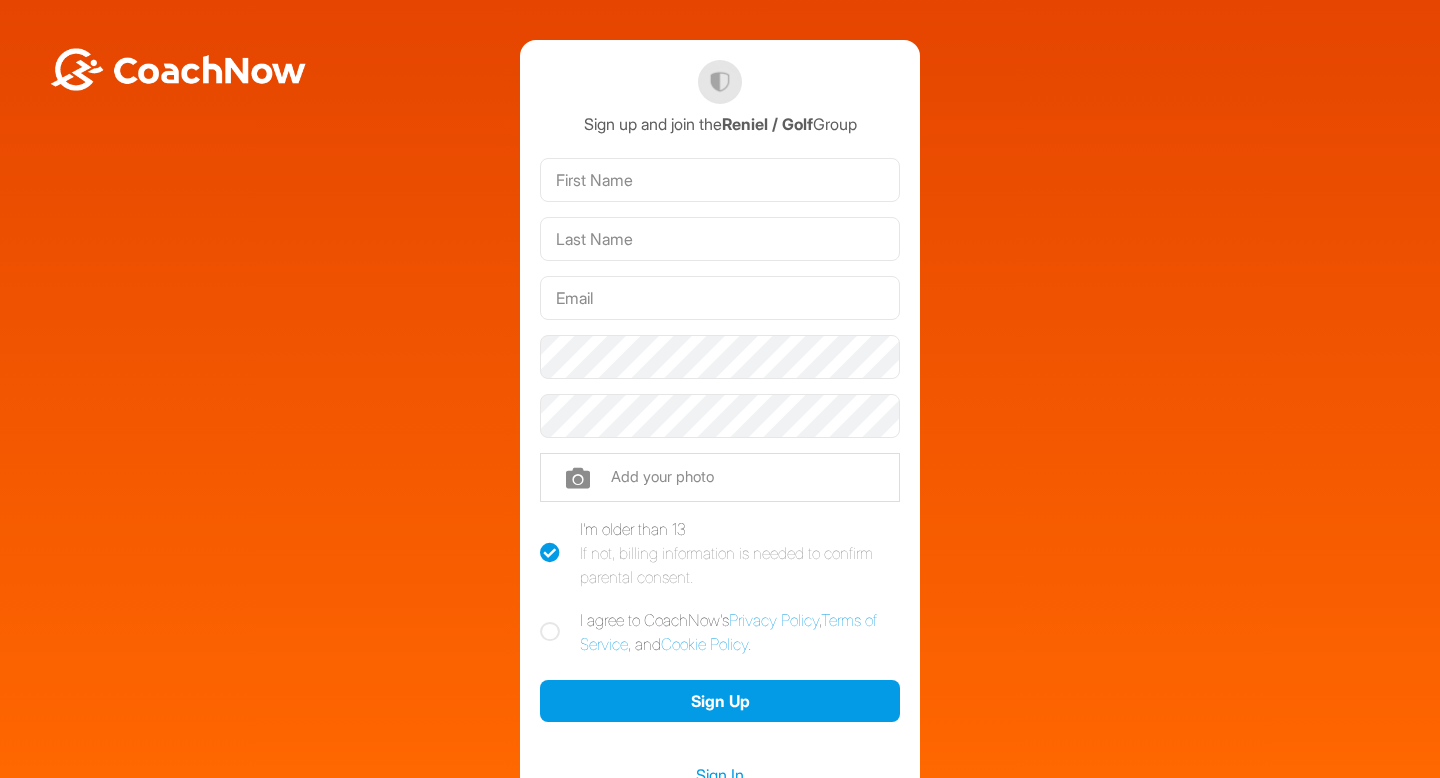 scroll, scrollTop: 0, scrollLeft: 0, axis: both 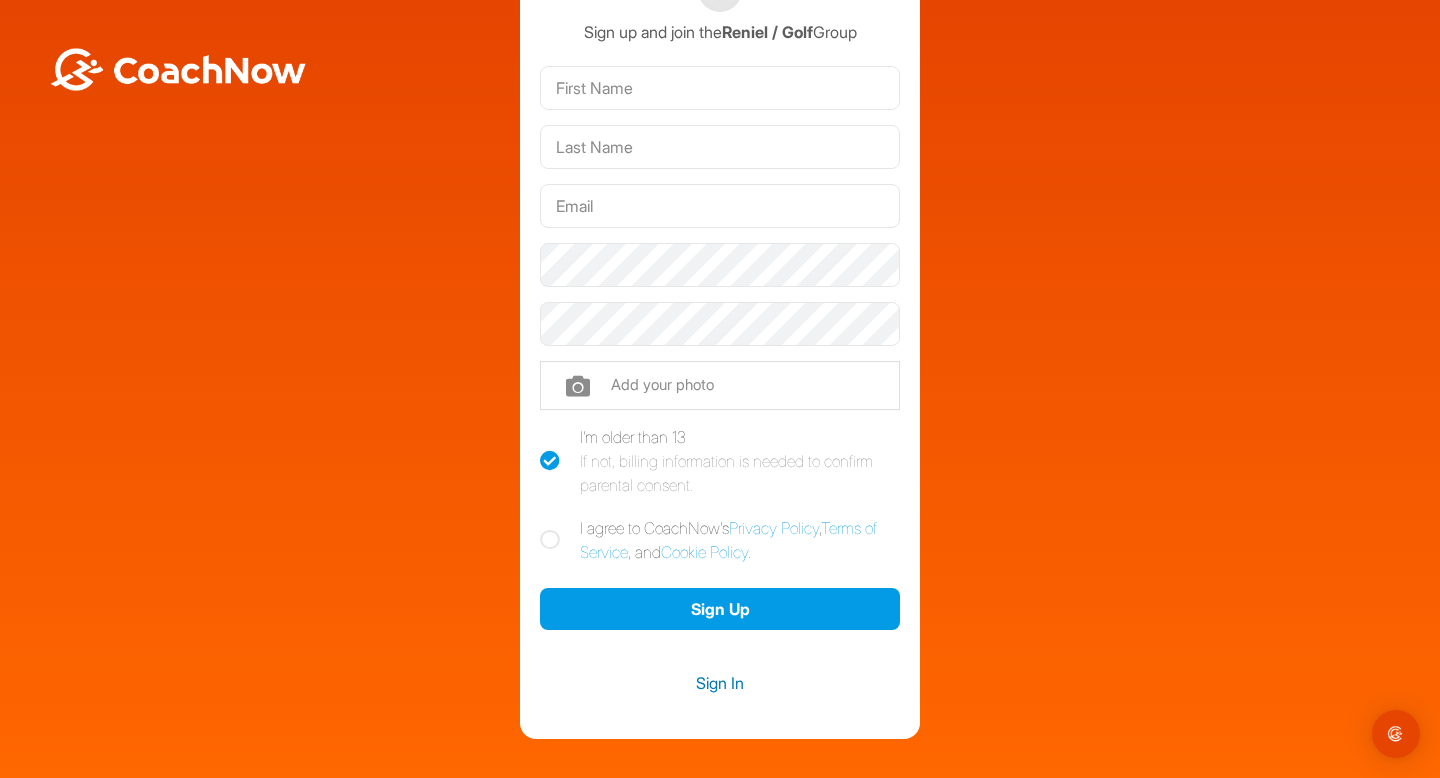 click on "Sign In" at bounding box center (720, 683) 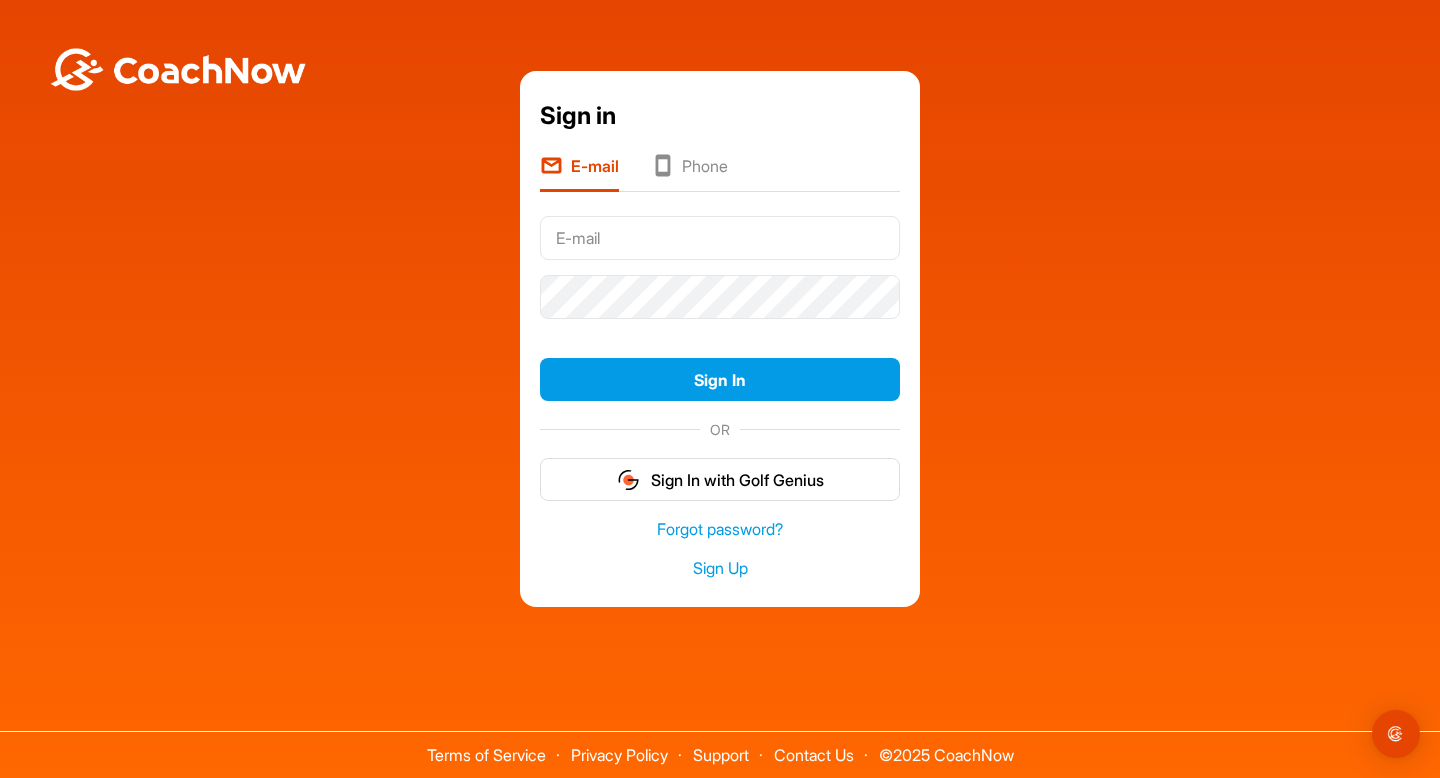 click at bounding box center (720, 238) 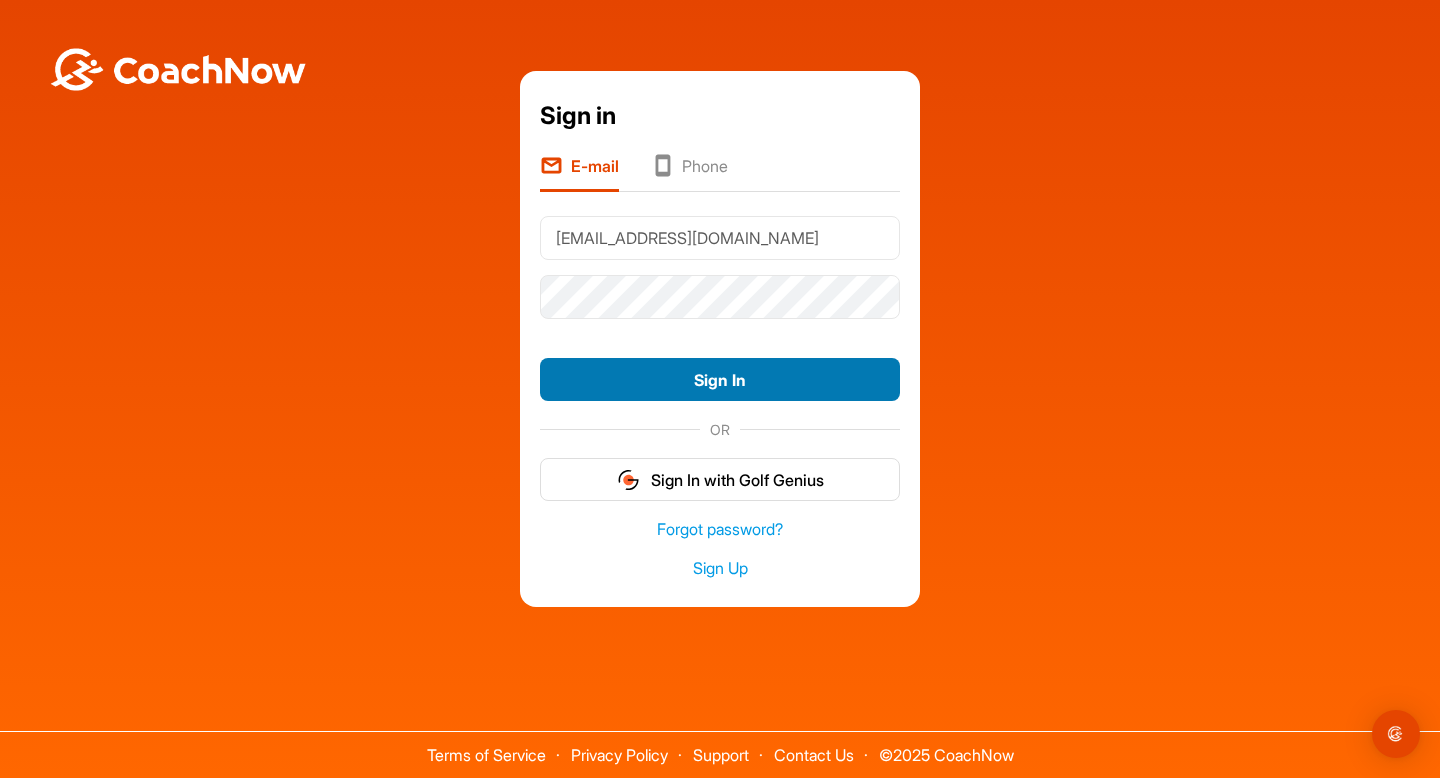click on "Sign In" at bounding box center [720, 379] 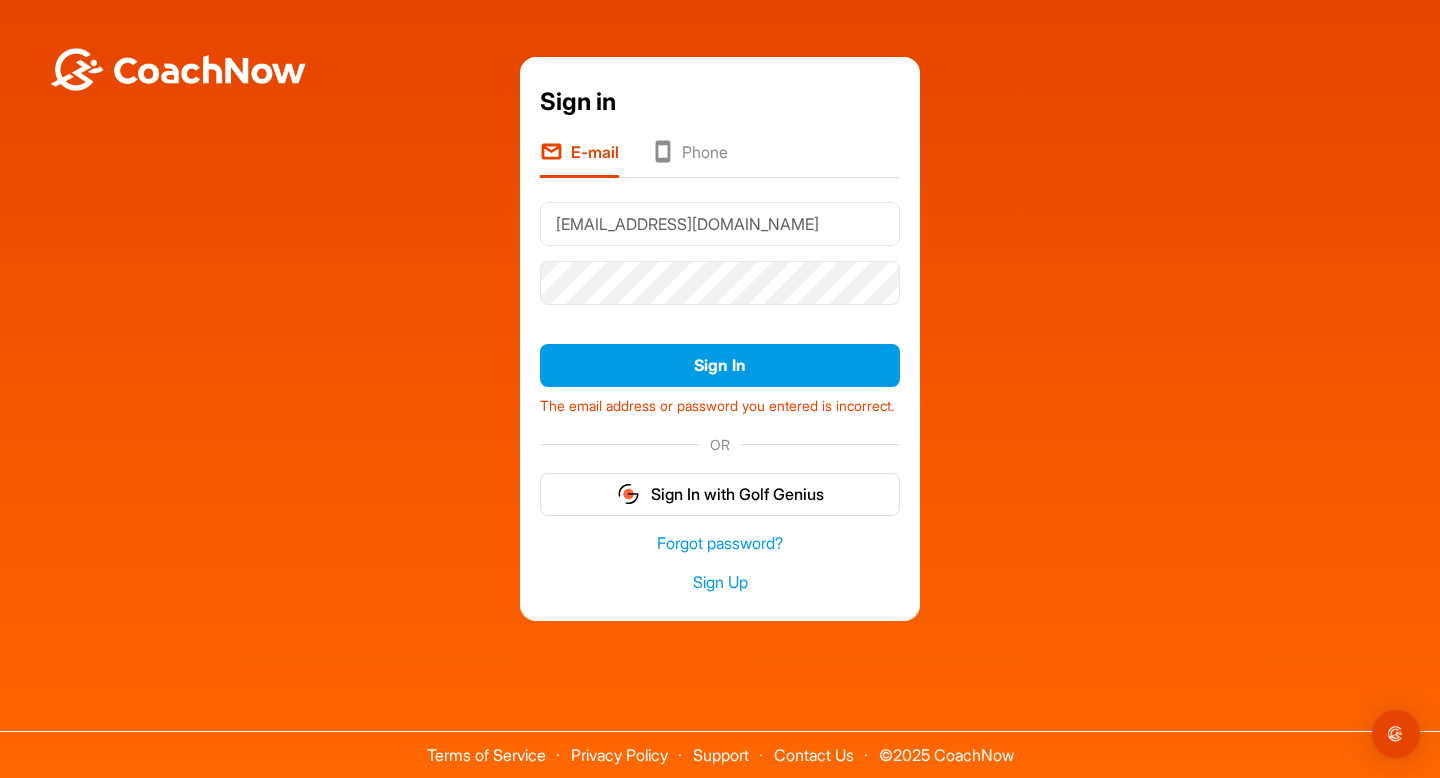click on "Phone" at bounding box center (689, 159) 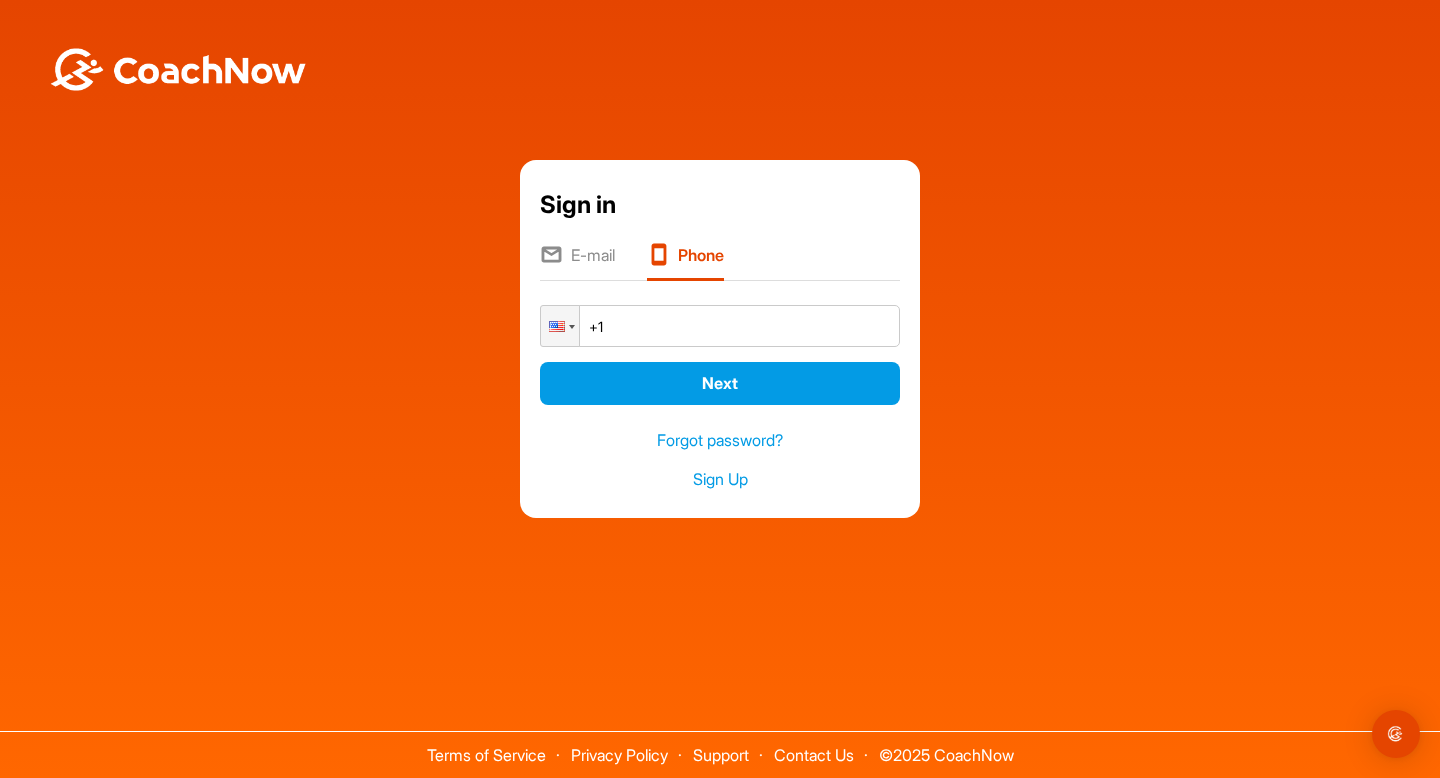 click on "+1" at bounding box center (720, 326) 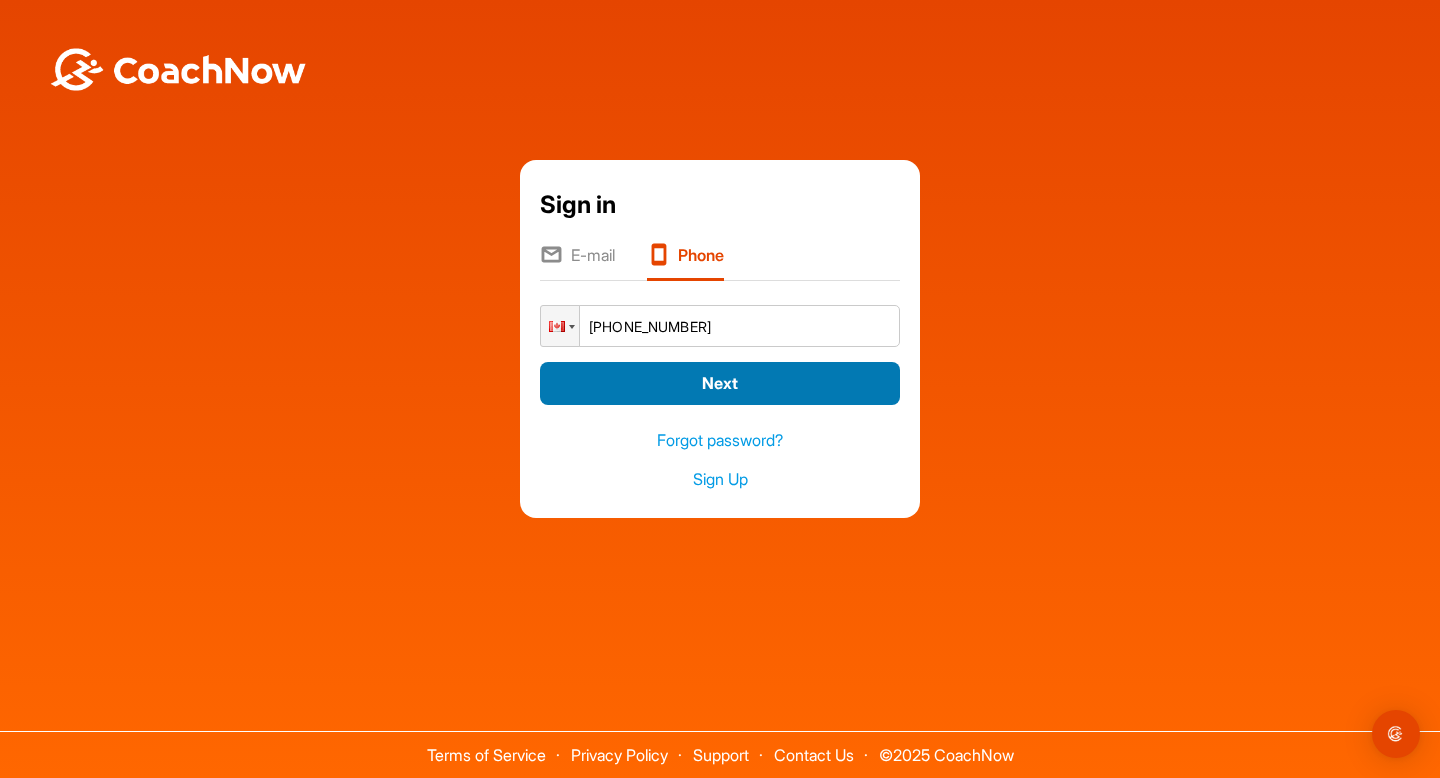 type on "[PHONE_NUMBER]" 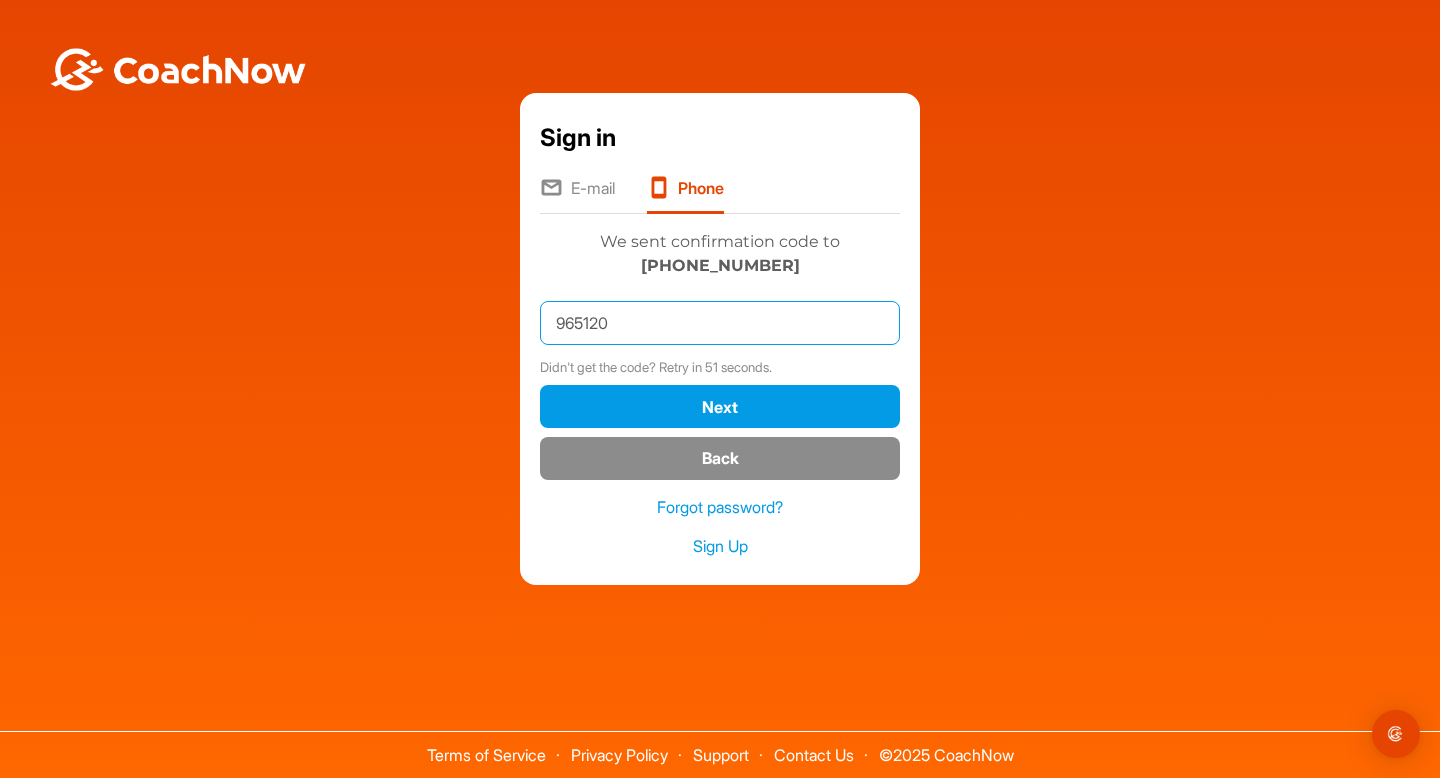 type on "965120" 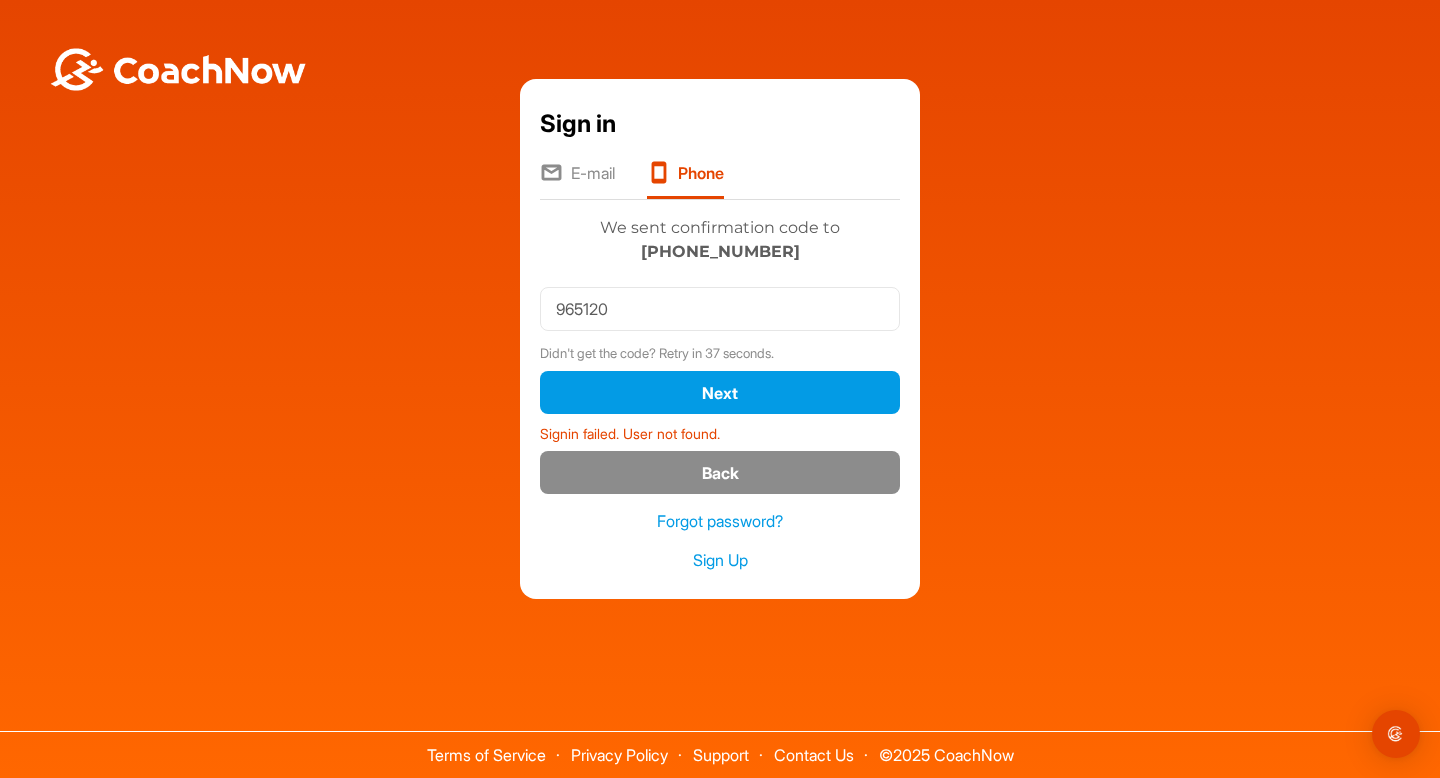 click on "E-mail" at bounding box center [577, 180] 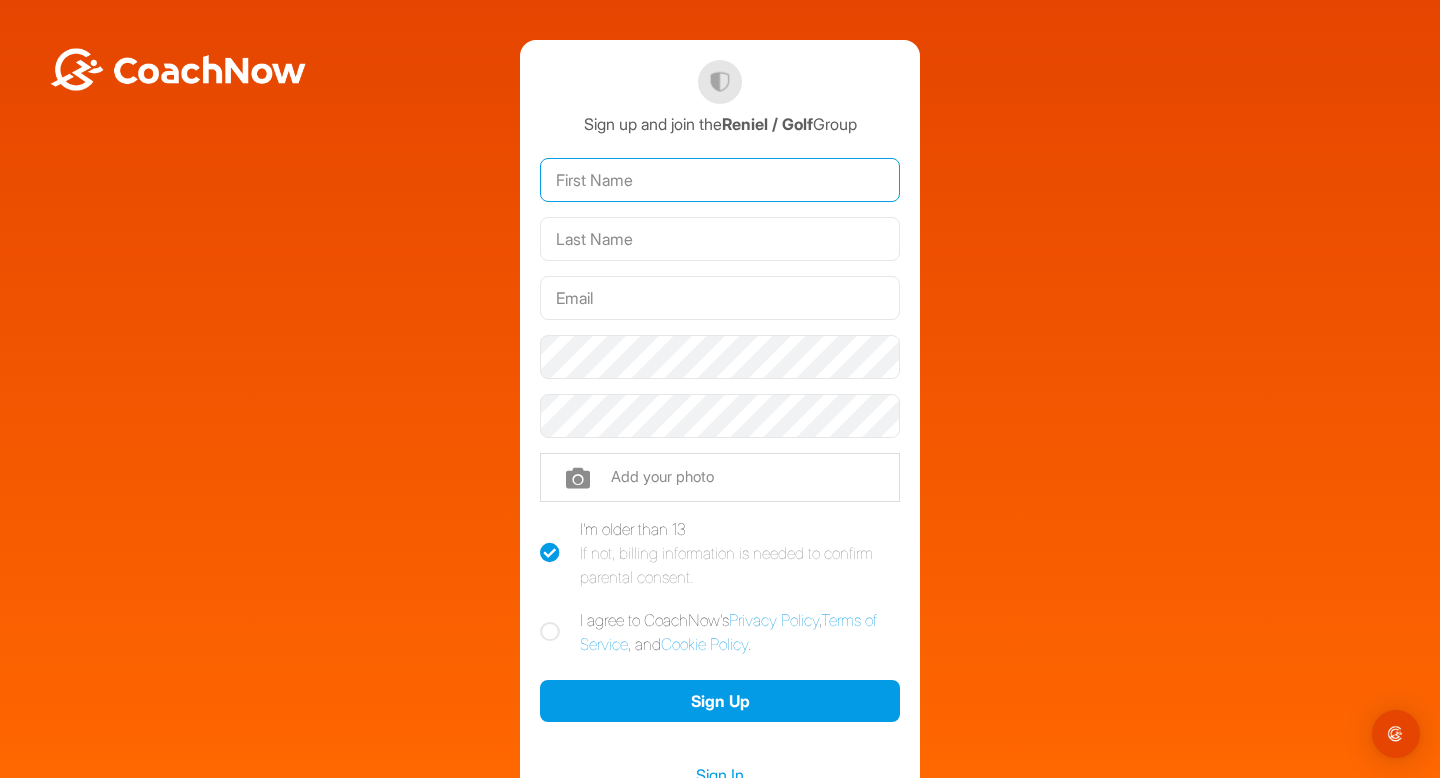 click at bounding box center [720, 180] 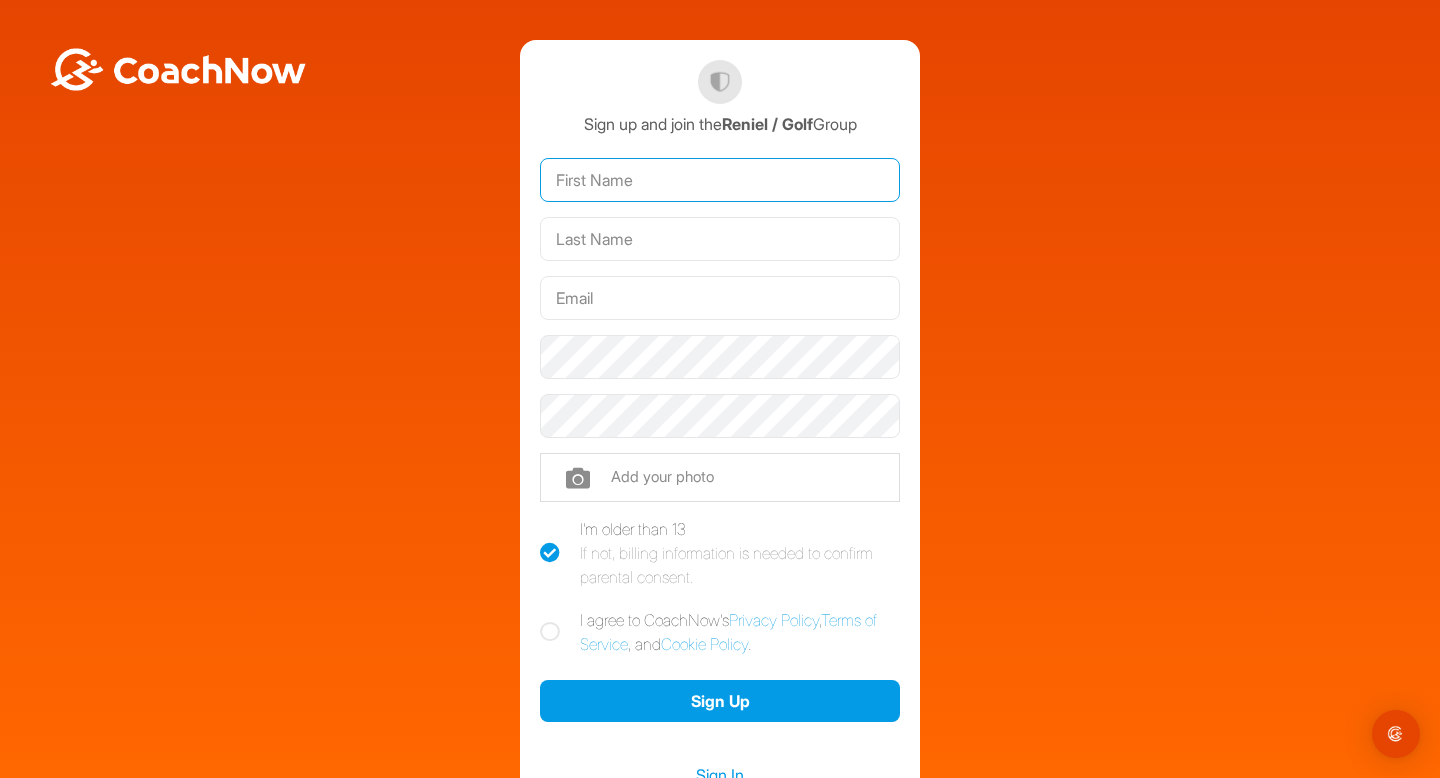 type on "Reniel" 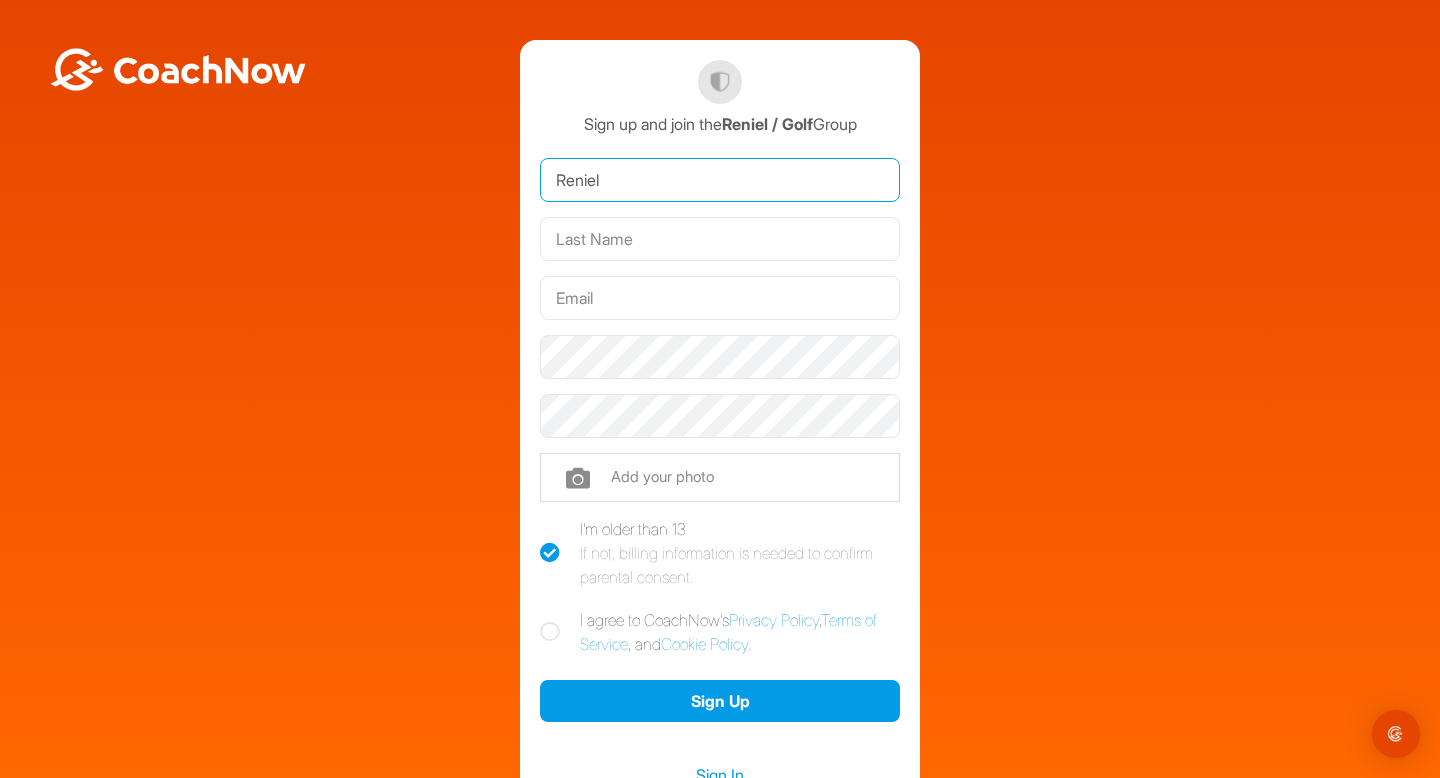 type on "[PERSON_NAME]" 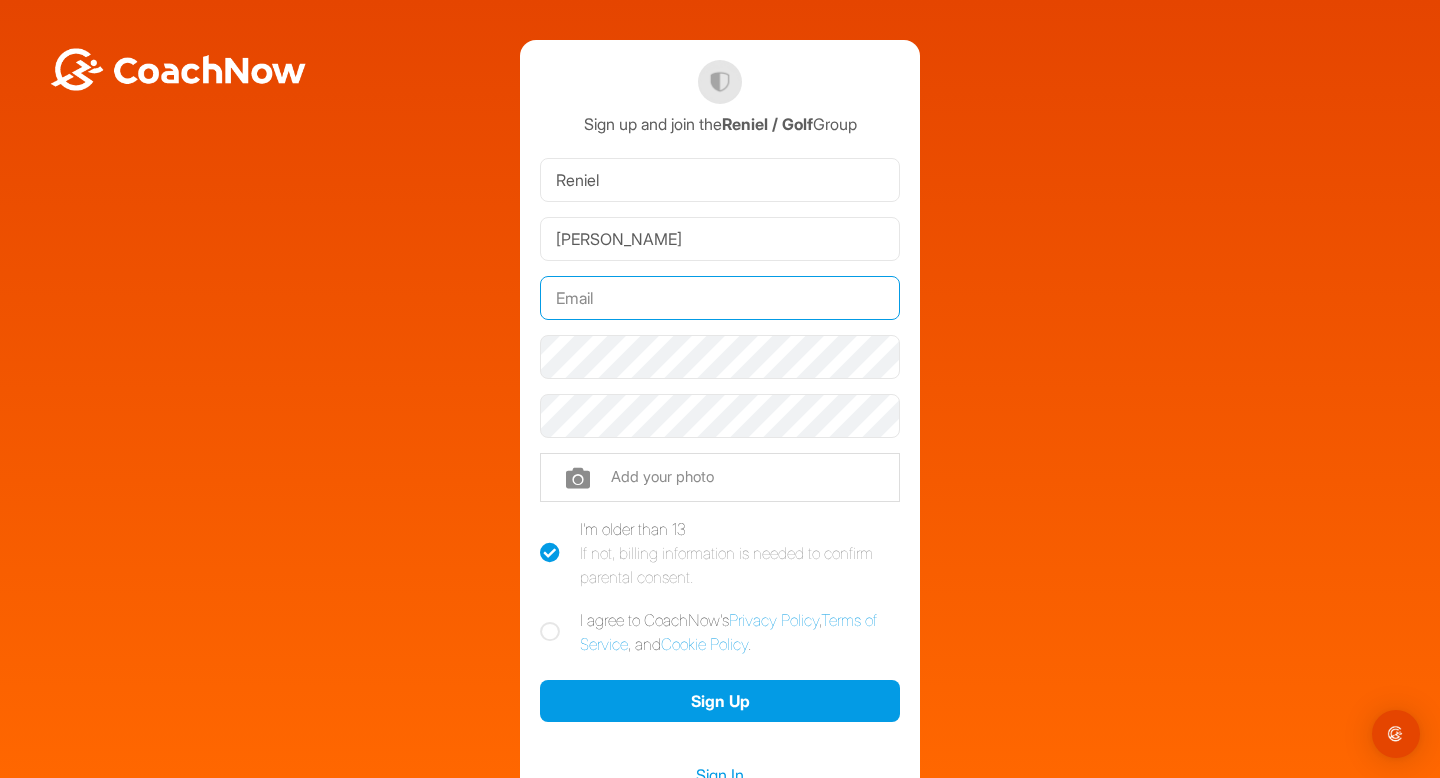 type on "[EMAIL_ADDRESS][DOMAIN_NAME]" 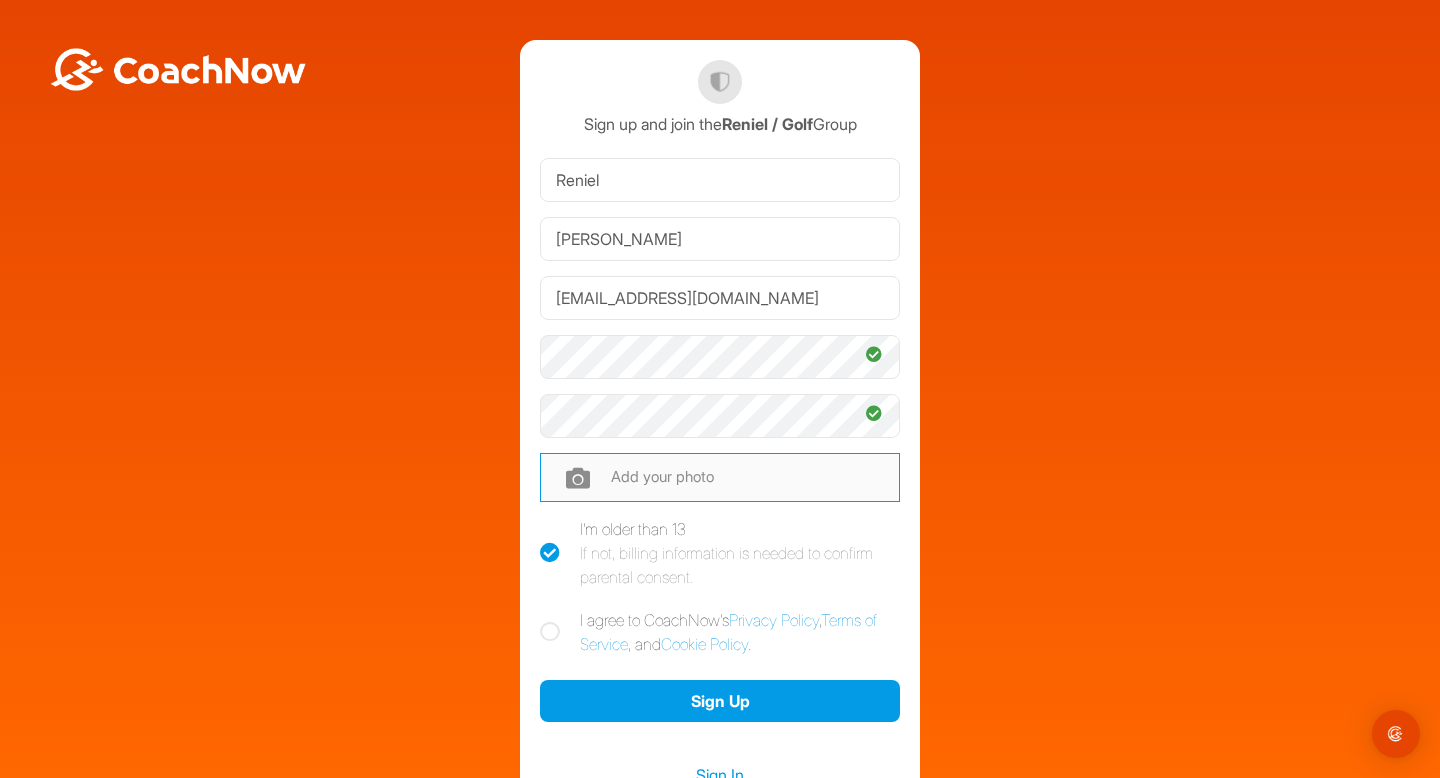 click at bounding box center [720, 477] 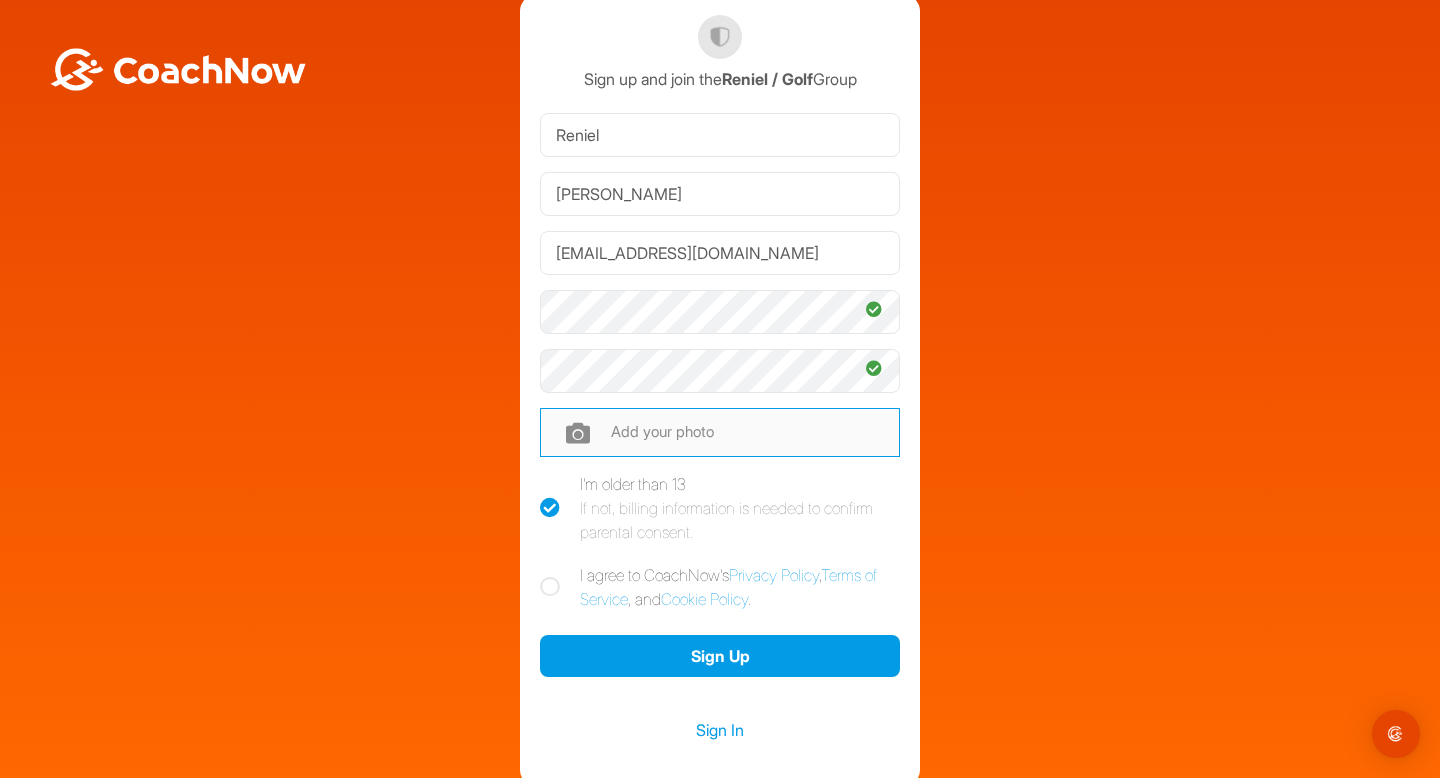 scroll, scrollTop: 50, scrollLeft: 0, axis: vertical 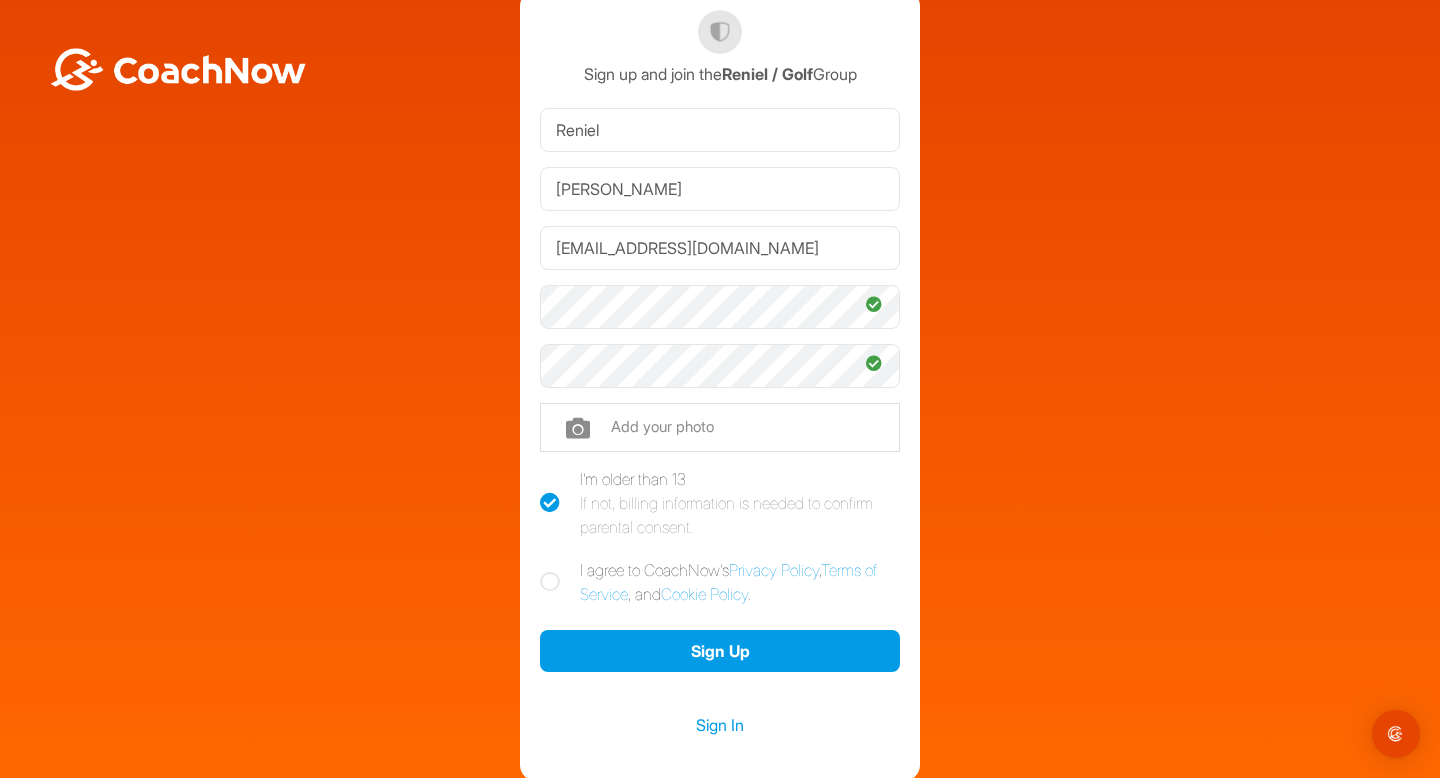 click at bounding box center [550, 582] 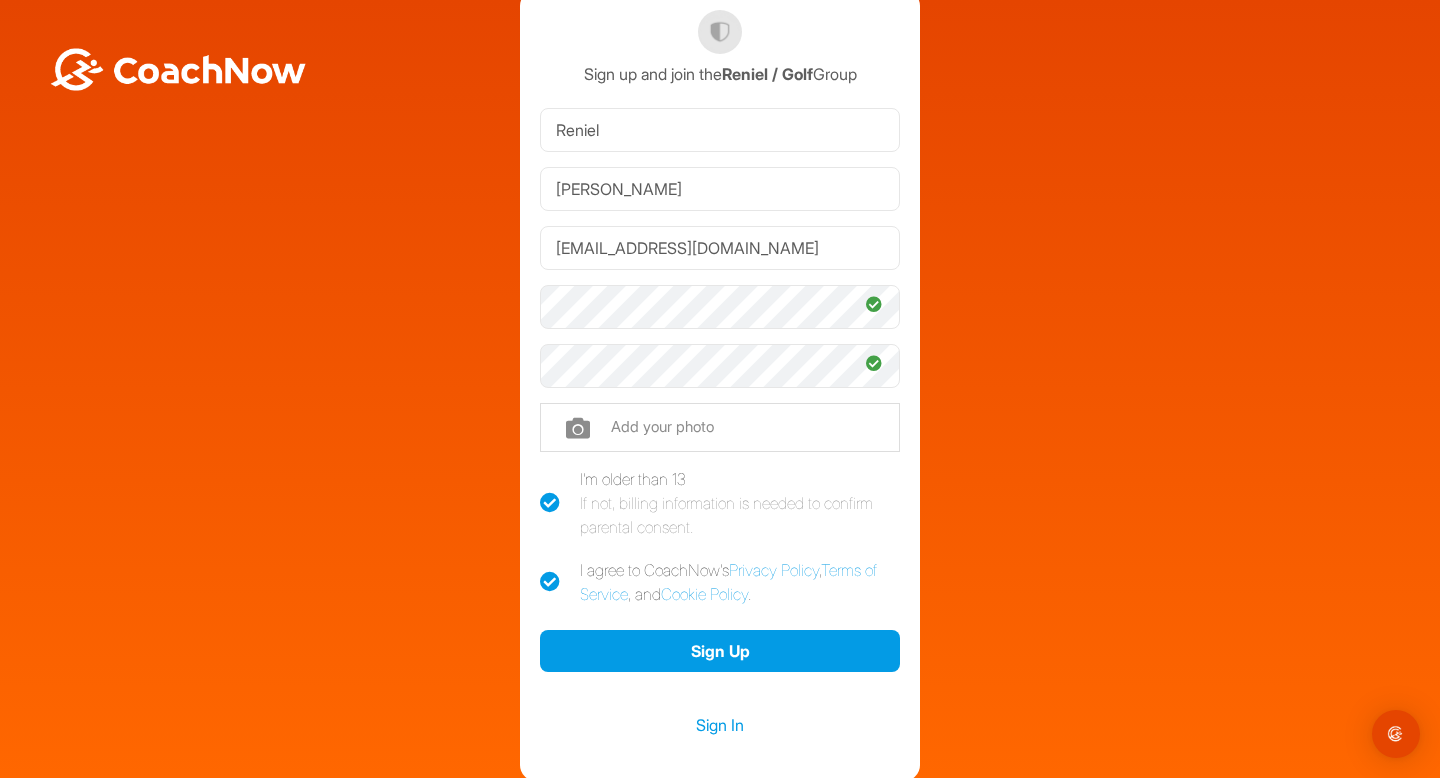 checkbox on "true" 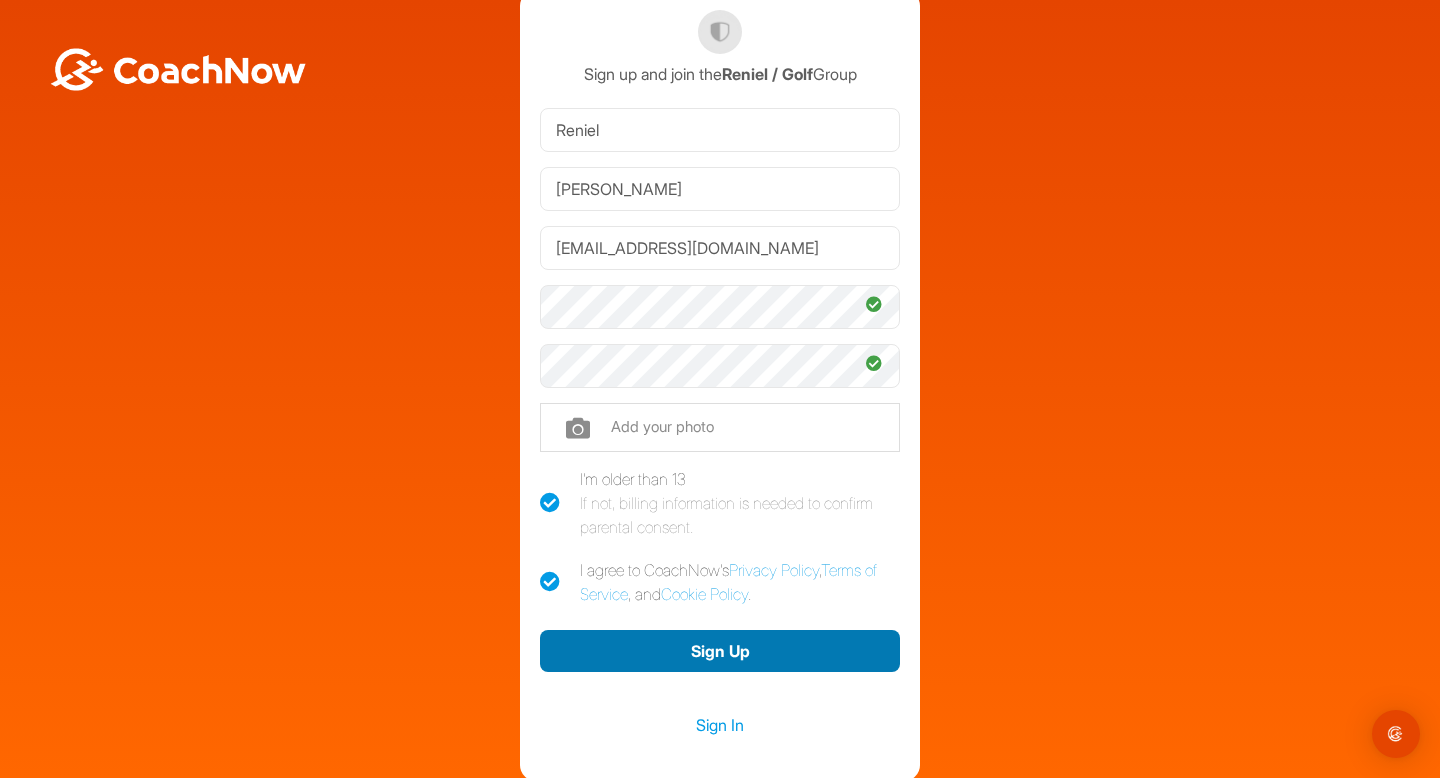 click on "Sign Up" at bounding box center (720, 651) 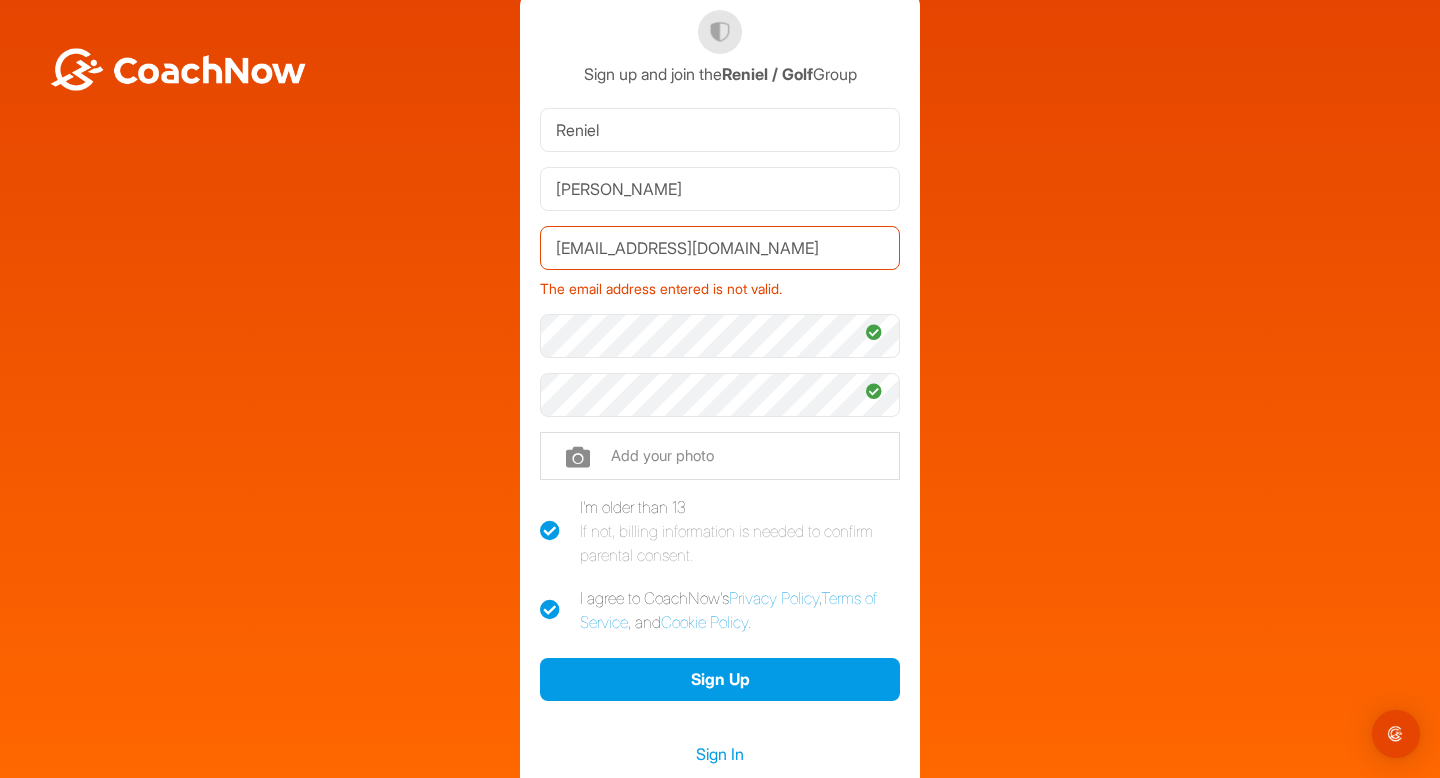 click on "[EMAIL_ADDRESS][DOMAIN_NAME]" at bounding box center (720, 248) 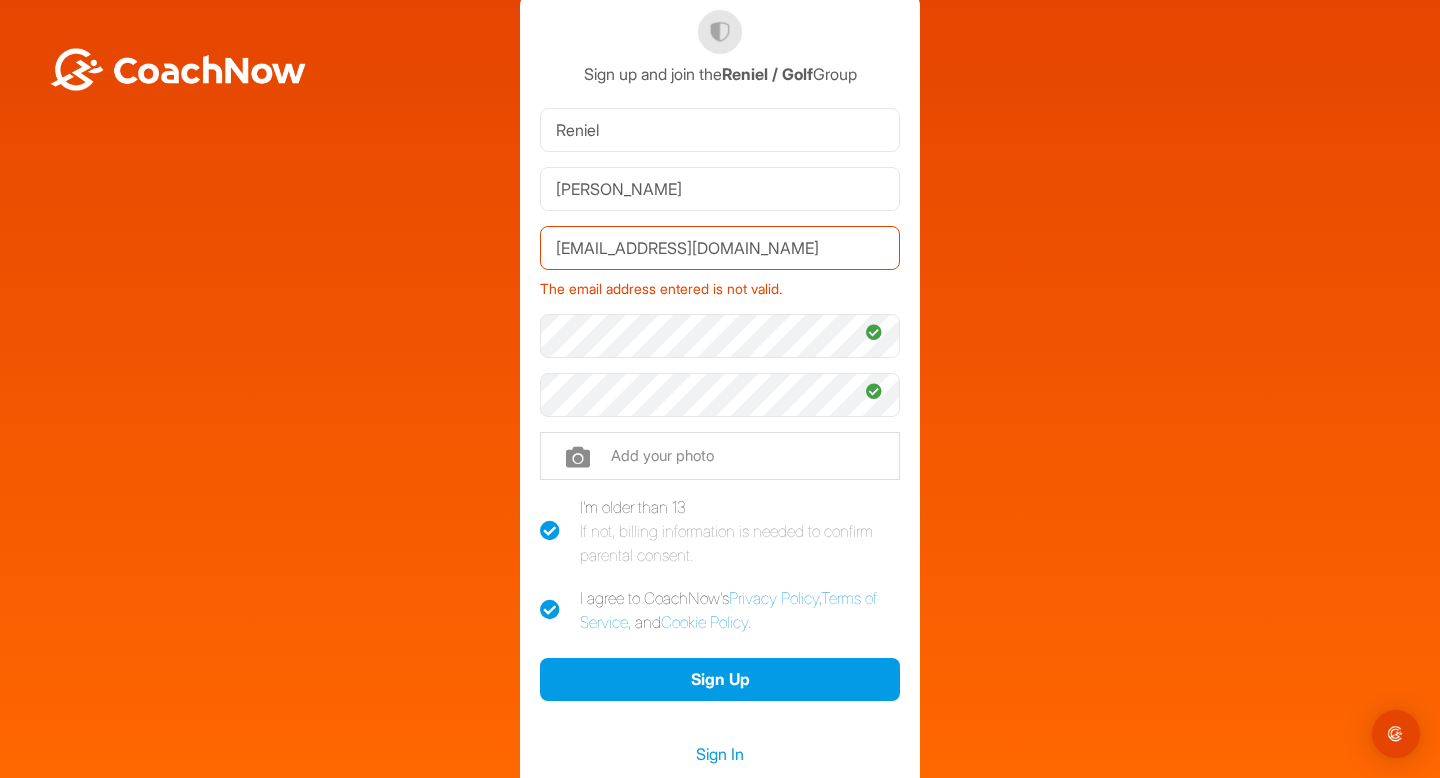 type on "[EMAIL_ADDRESS][DOMAIN_NAME]" 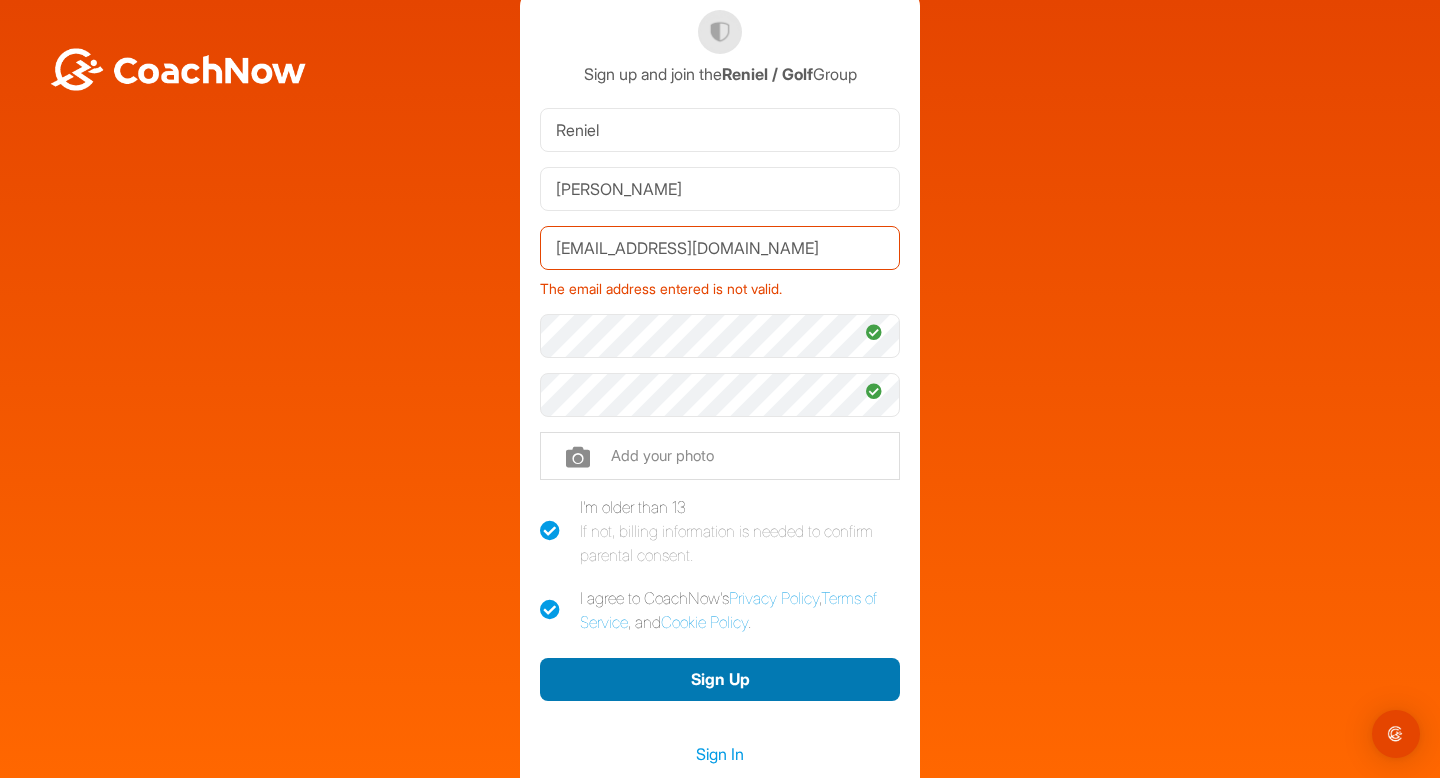 click on "Sign Up" at bounding box center (720, 679) 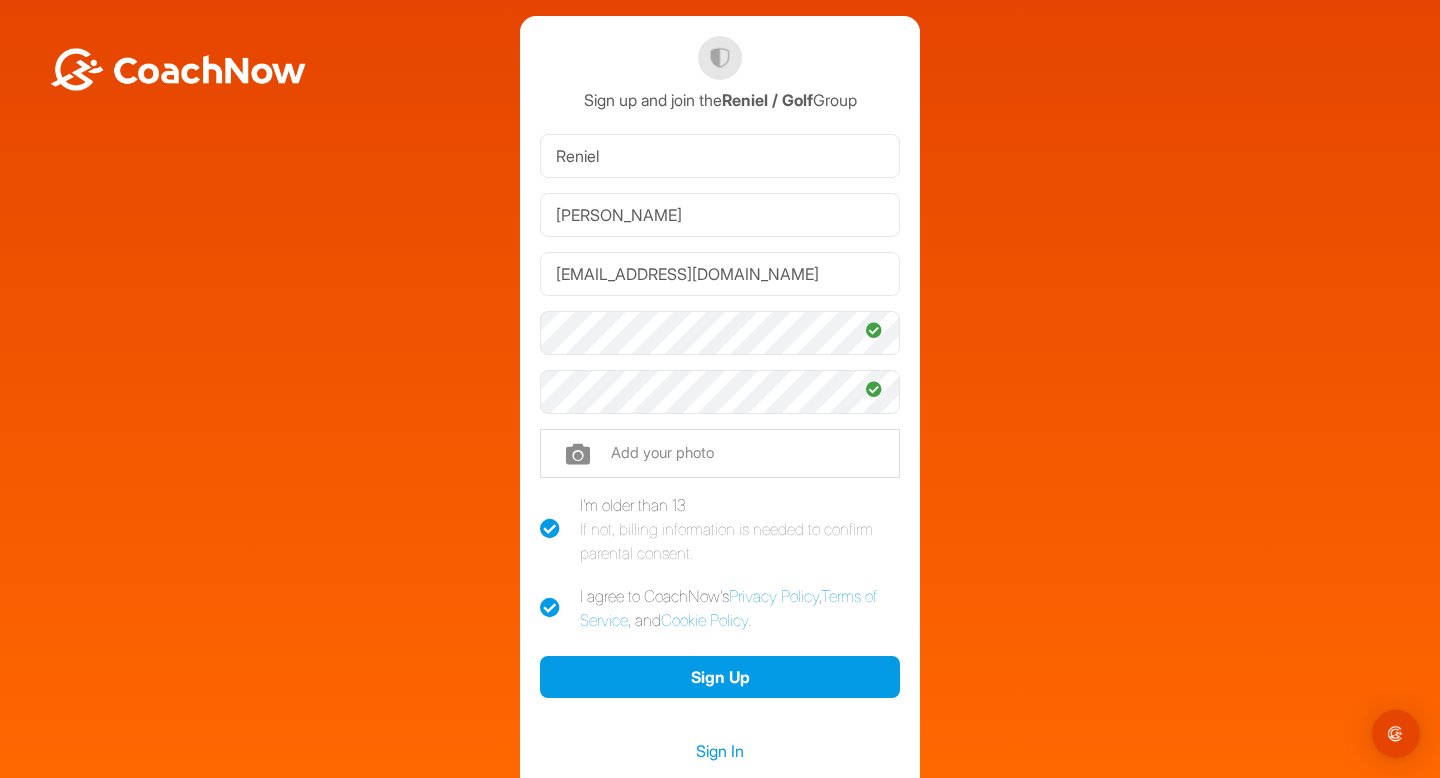 scroll, scrollTop: 23, scrollLeft: 0, axis: vertical 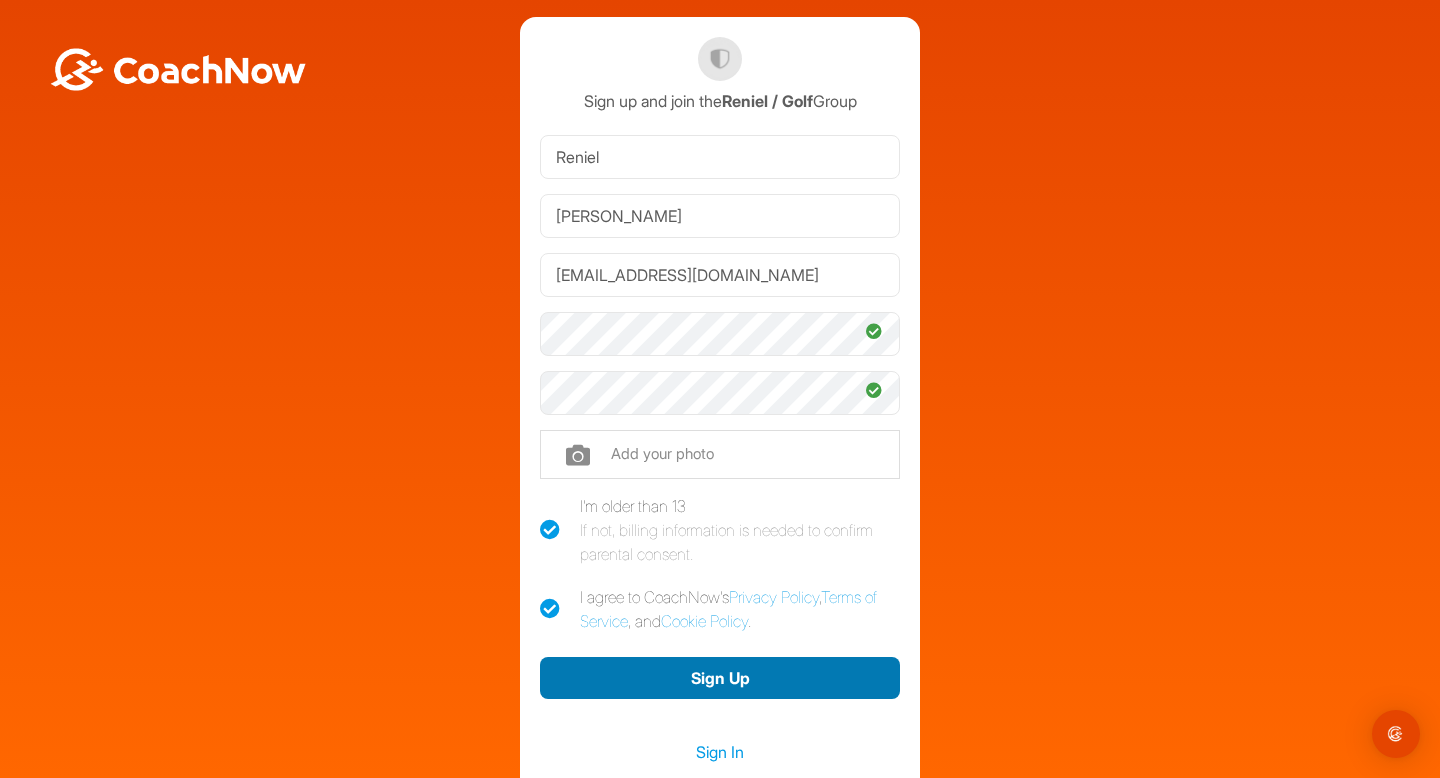 click on "Sign Up" at bounding box center [720, 678] 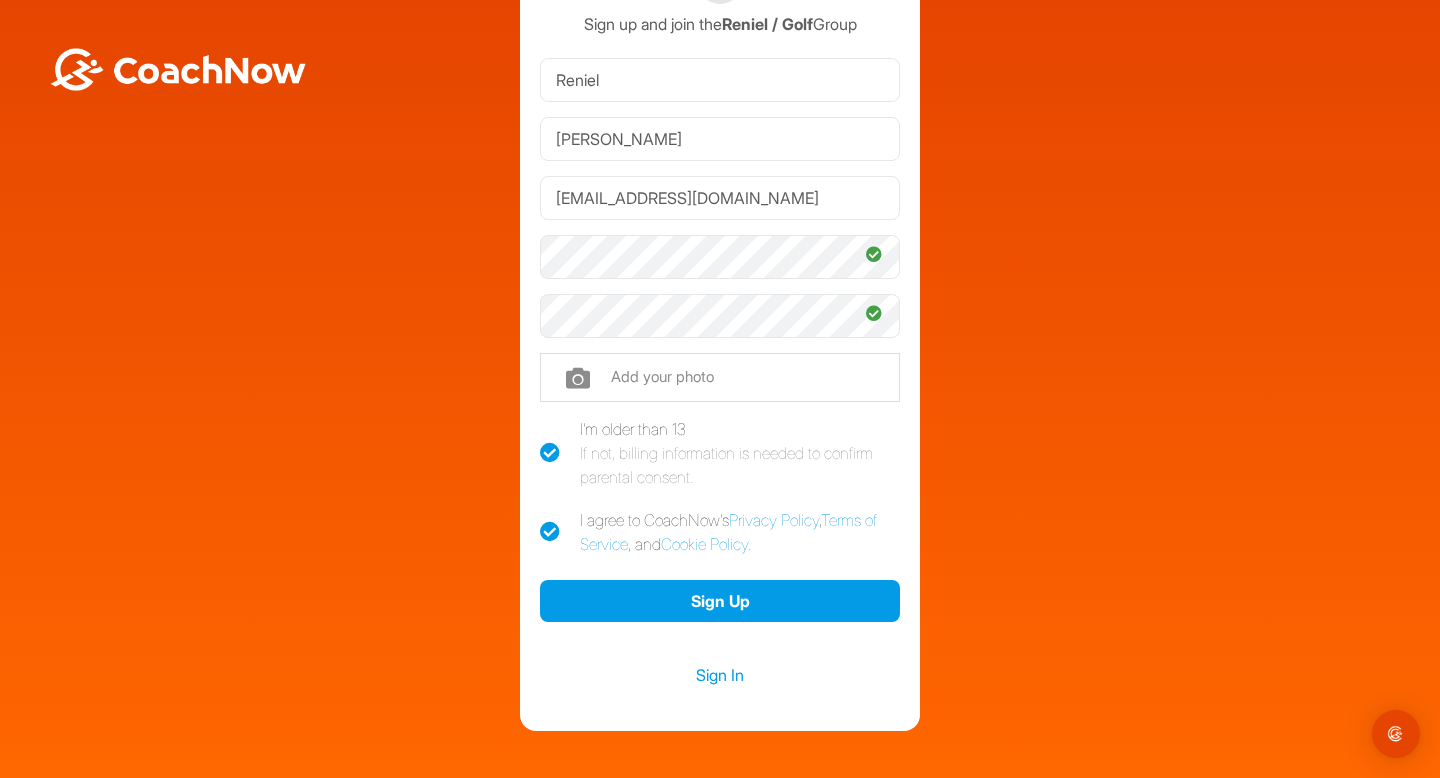 scroll, scrollTop: 134, scrollLeft: 0, axis: vertical 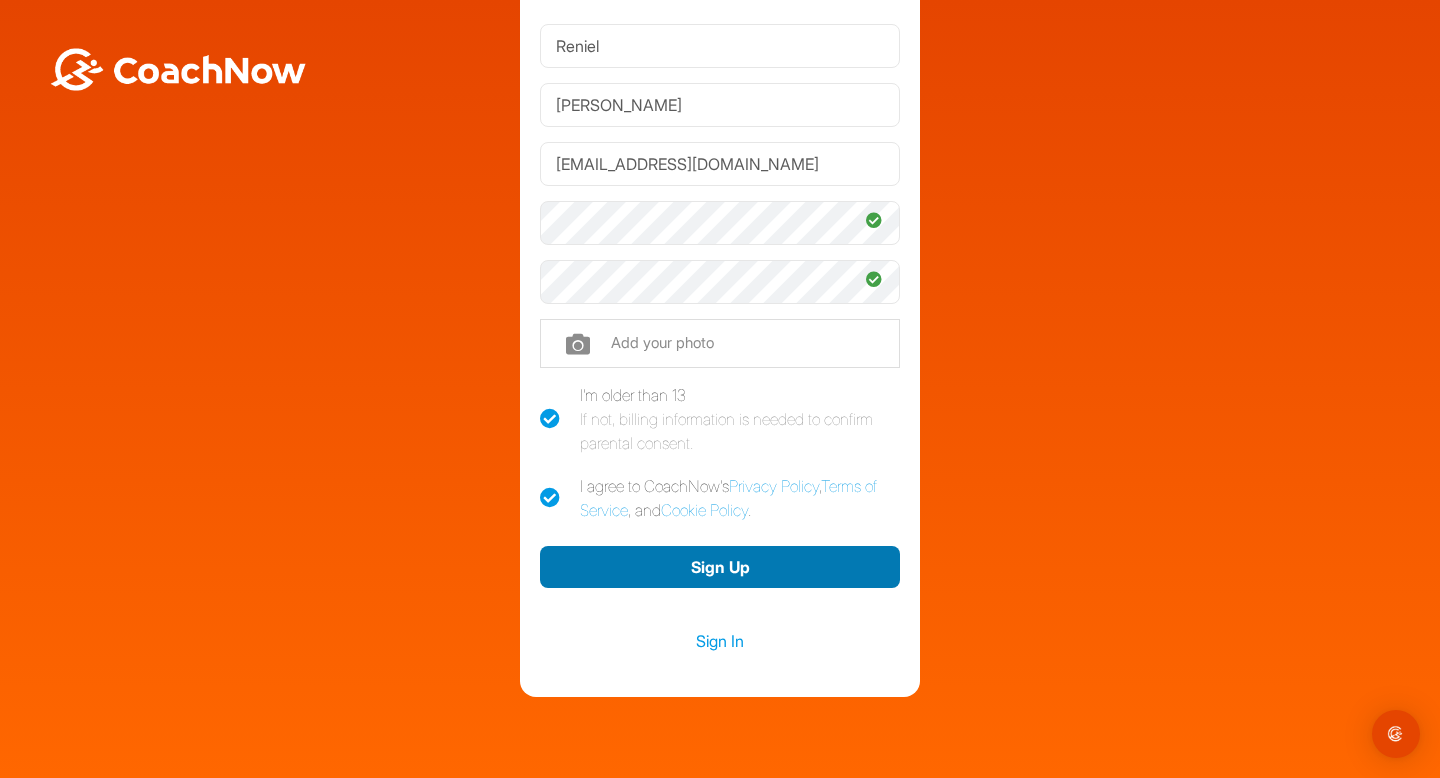 click on "Sign Up" at bounding box center (720, 567) 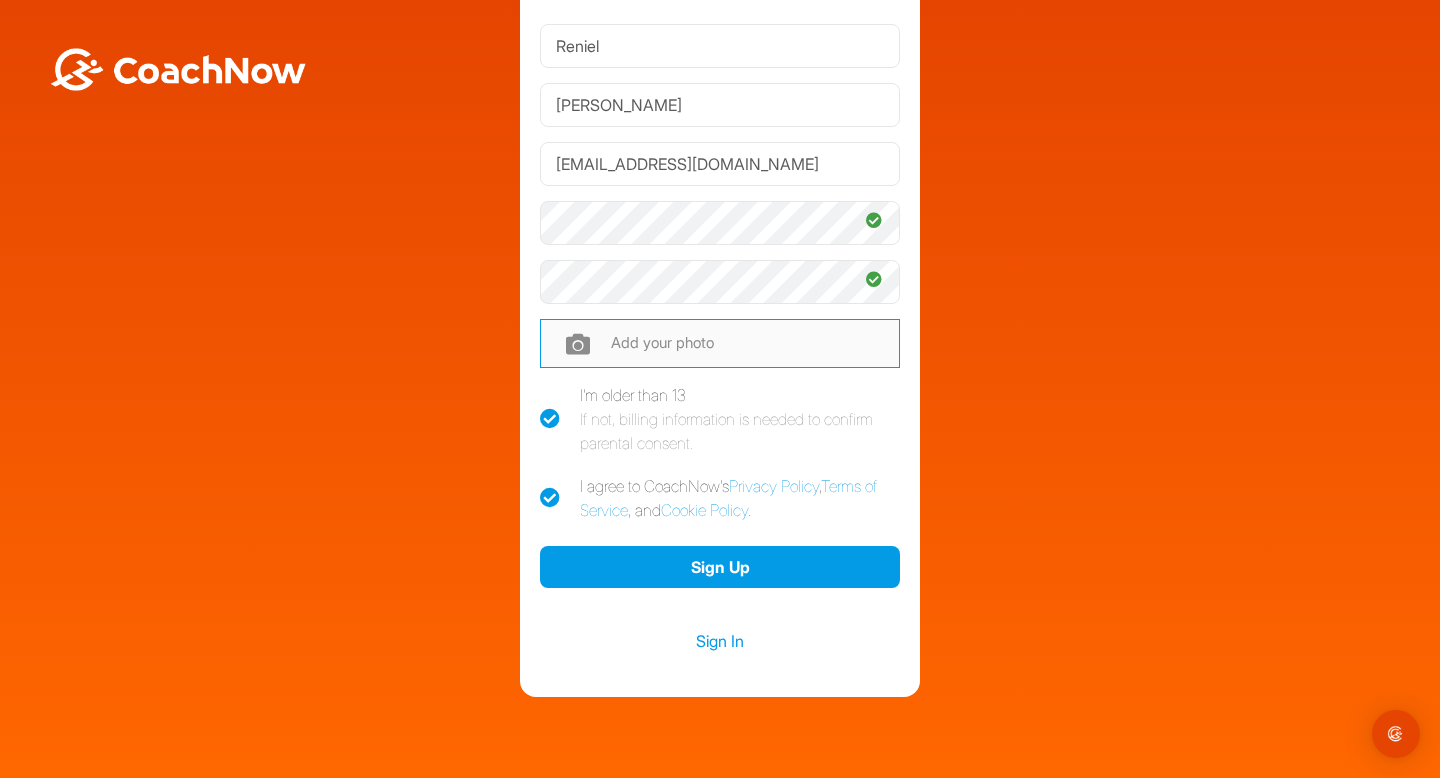 click at bounding box center [720, 343] 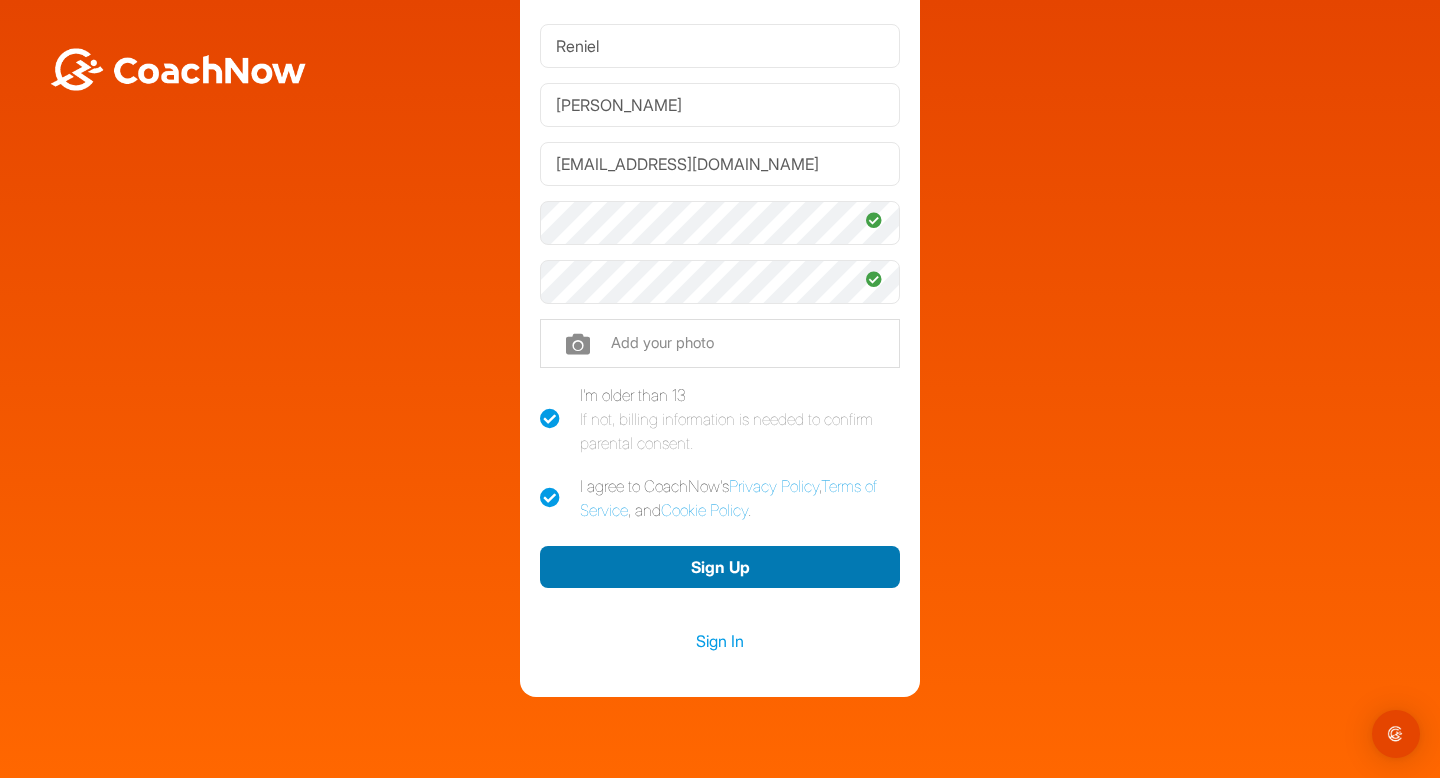 click on "Sign Up" at bounding box center [720, 567] 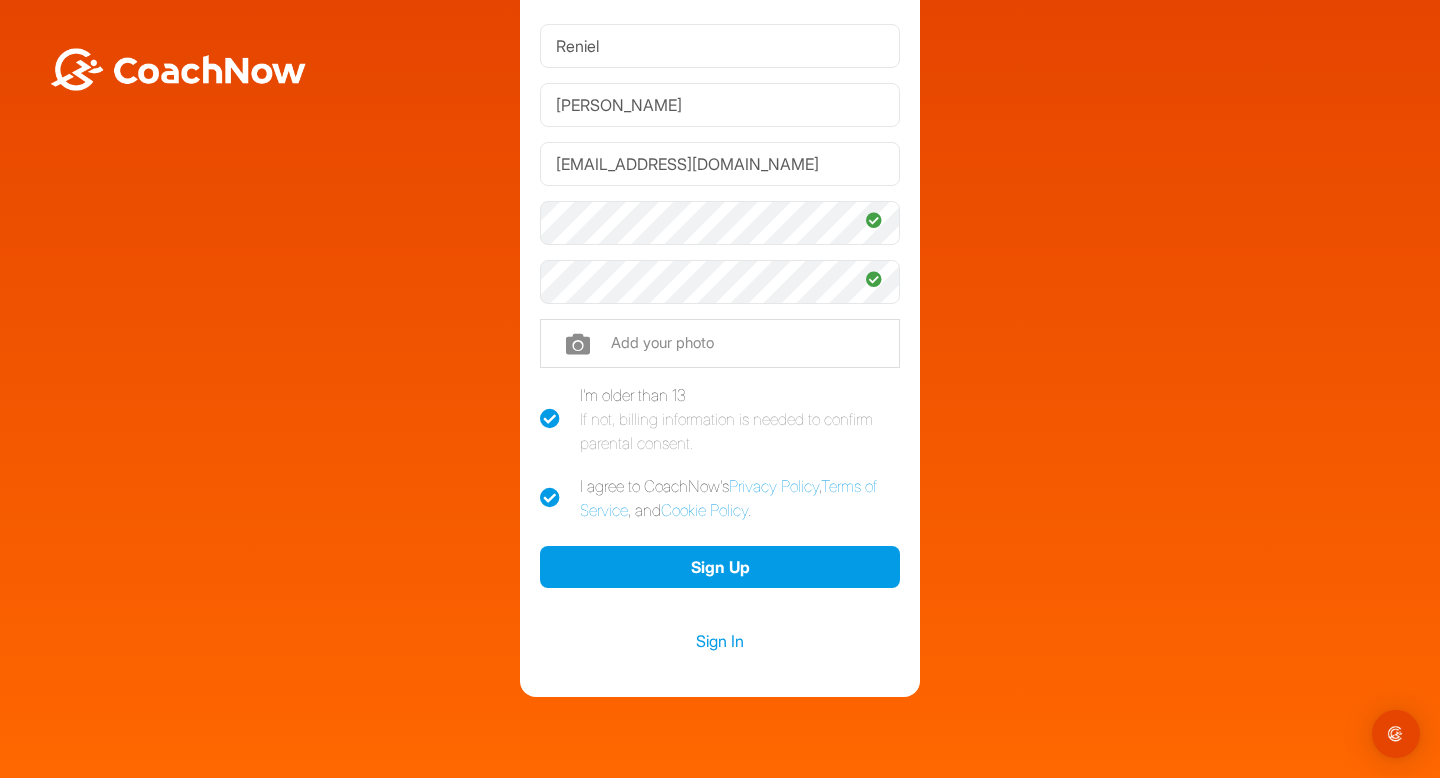 click on "I agree to CoachNow's  Privacy Policy ,  Terms of Service , and  Cookie Policy ." at bounding box center (720, 498) 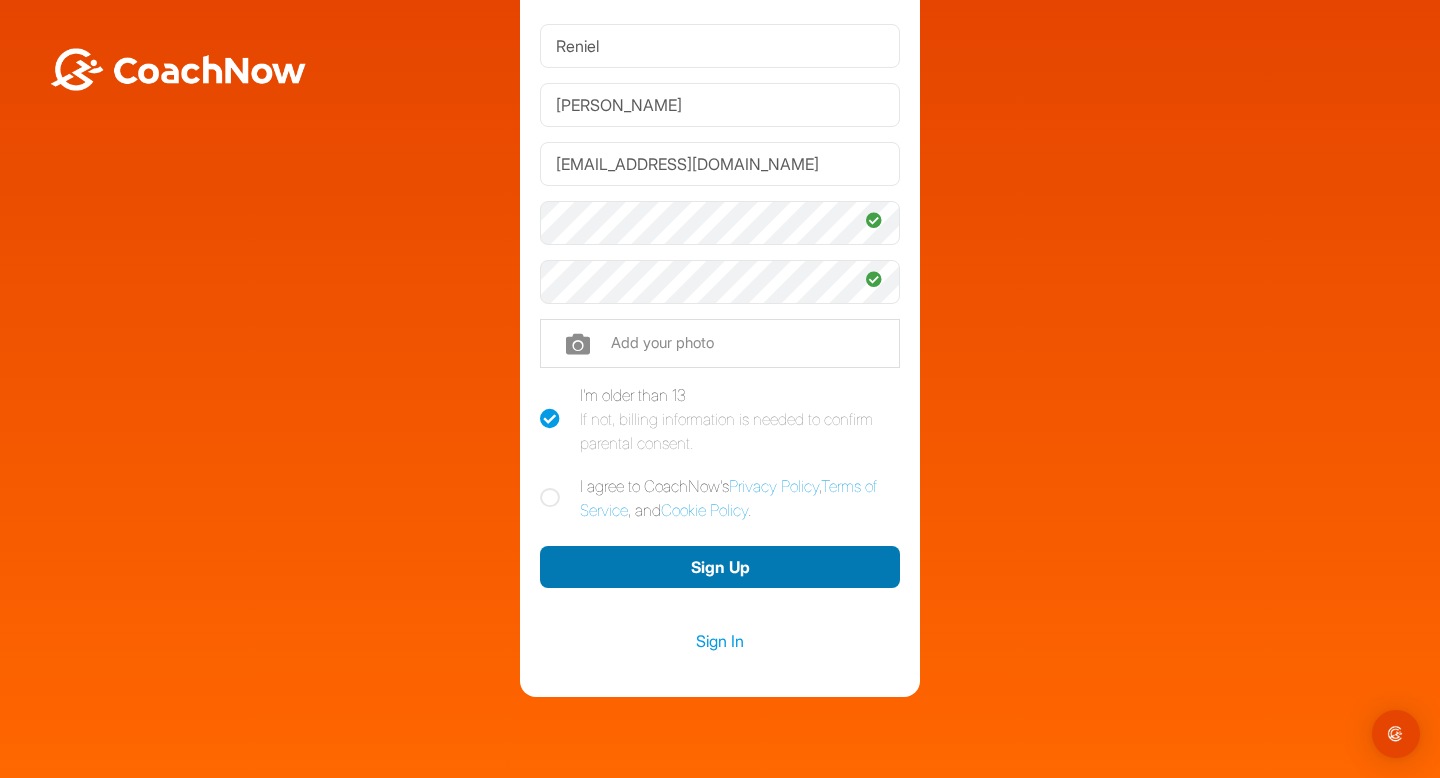 click on "Sign Up" at bounding box center (720, 567) 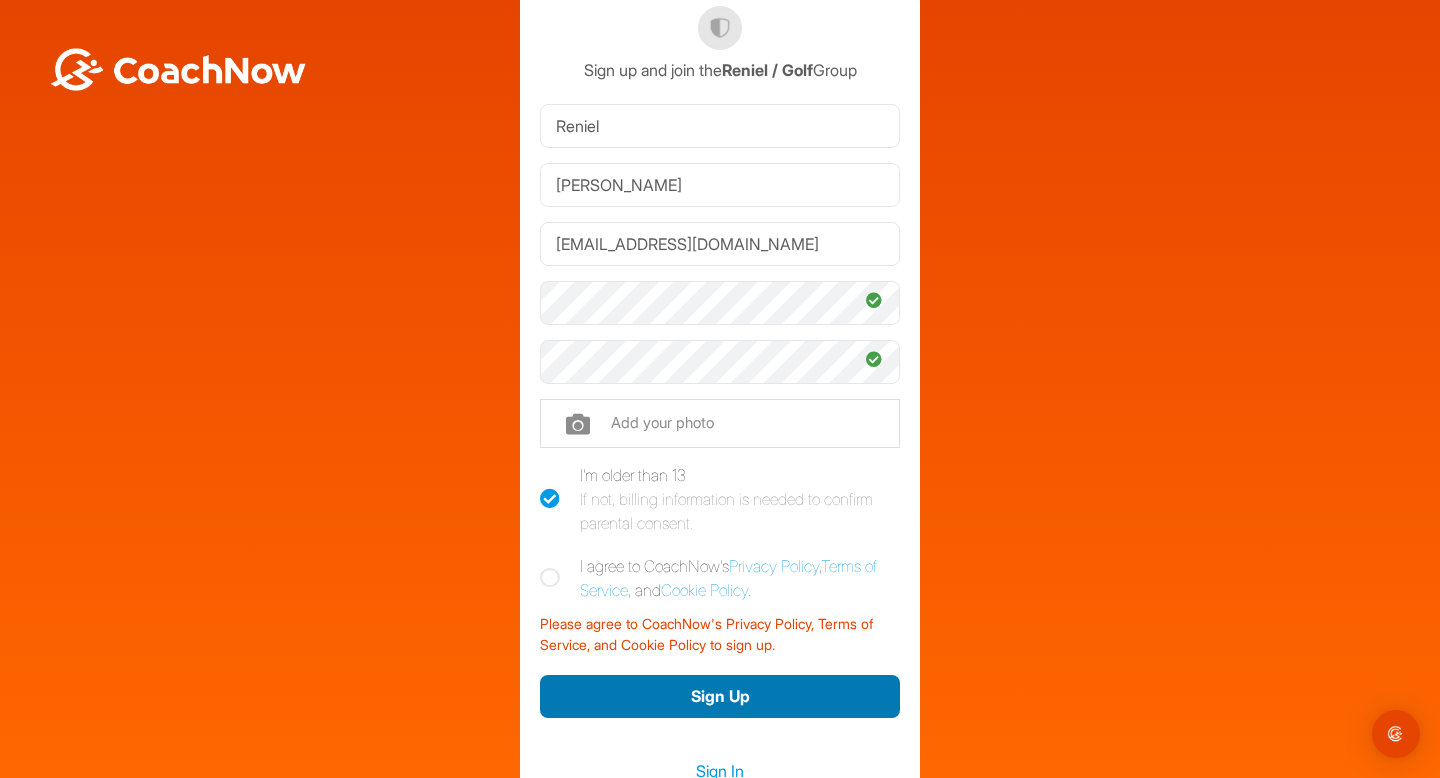 scroll, scrollTop: 53, scrollLeft: 0, axis: vertical 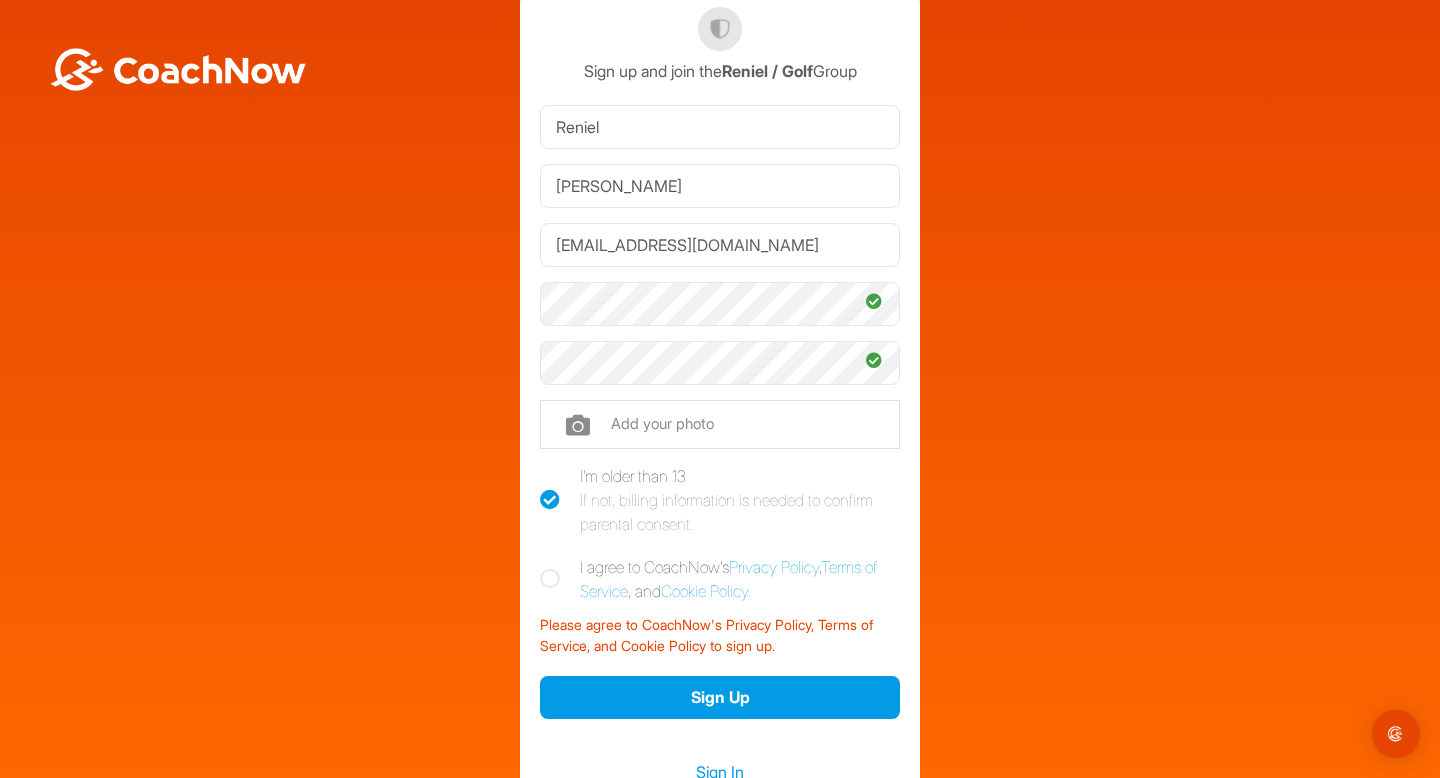 click on "I agree to CoachNow's  Privacy Policy ,  Terms of Service , and  Cookie Policy ." at bounding box center [720, 579] 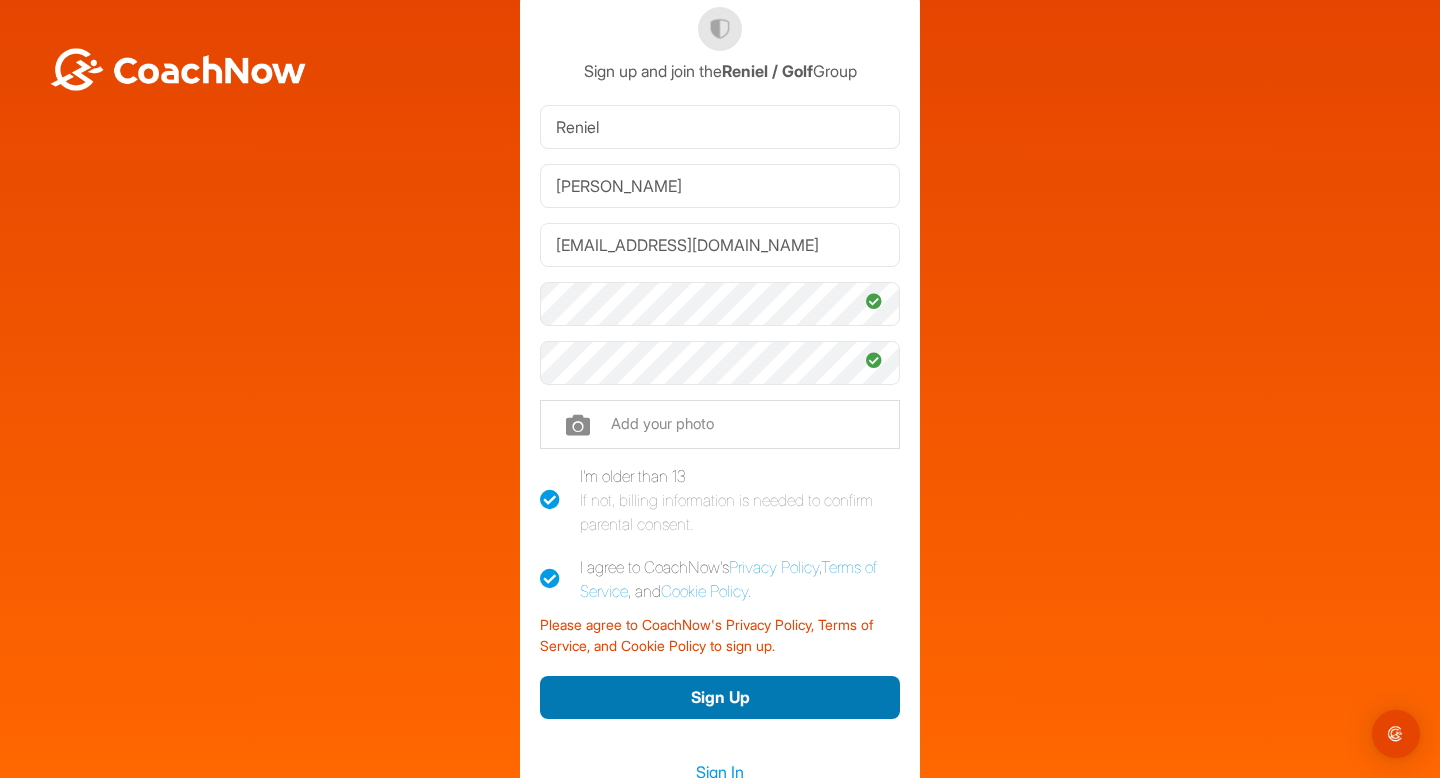 click on "Sign Up" at bounding box center (720, 697) 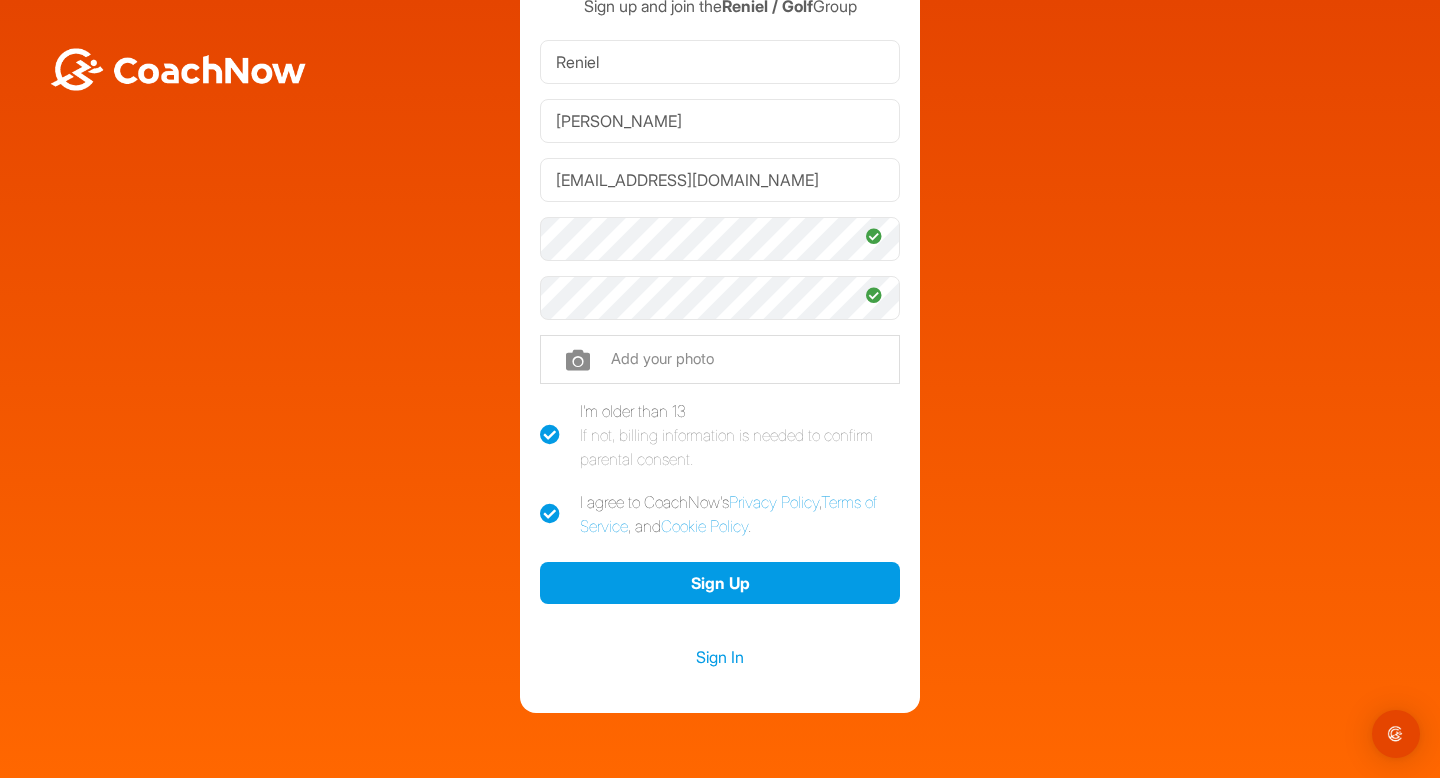 scroll, scrollTop: 193, scrollLeft: 0, axis: vertical 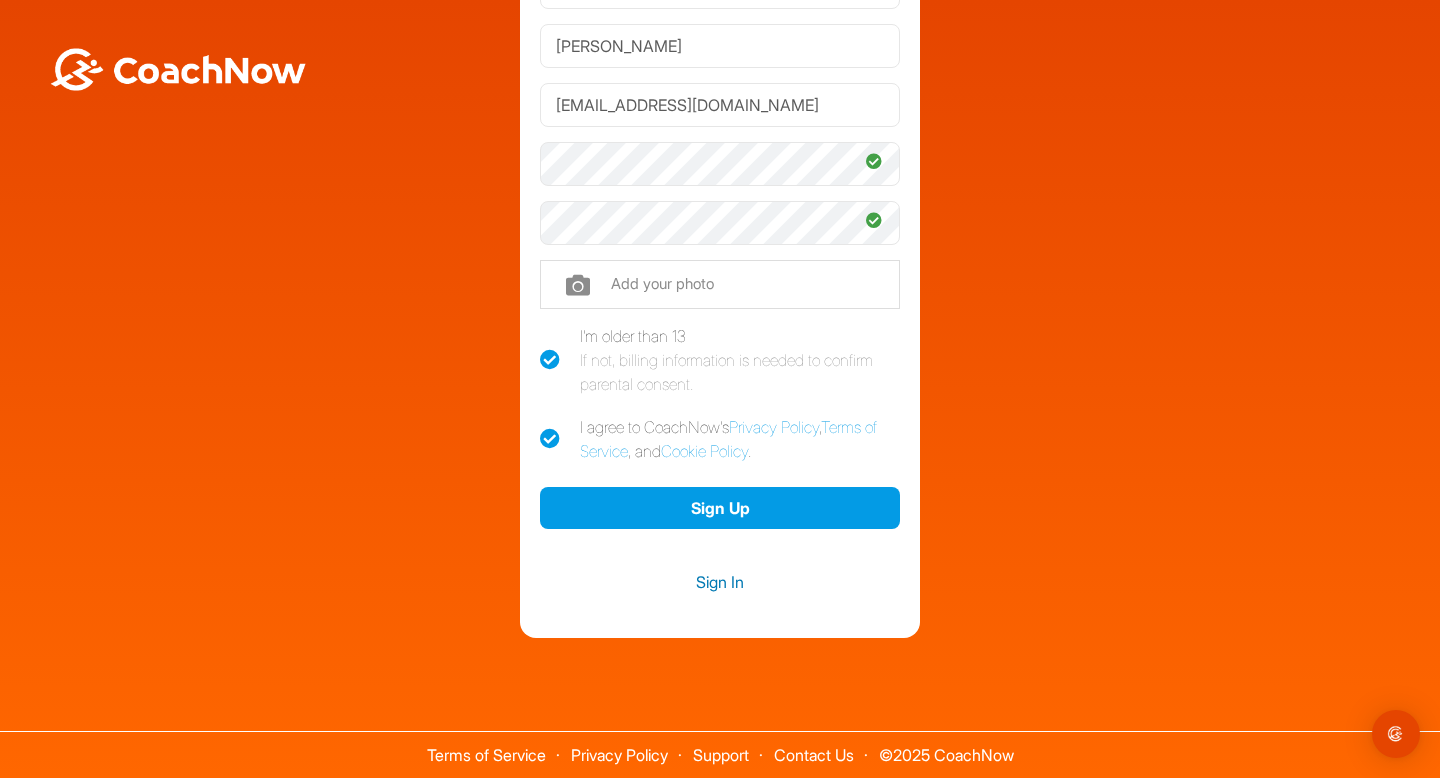 click on "Sign In" at bounding box center [720, 582] 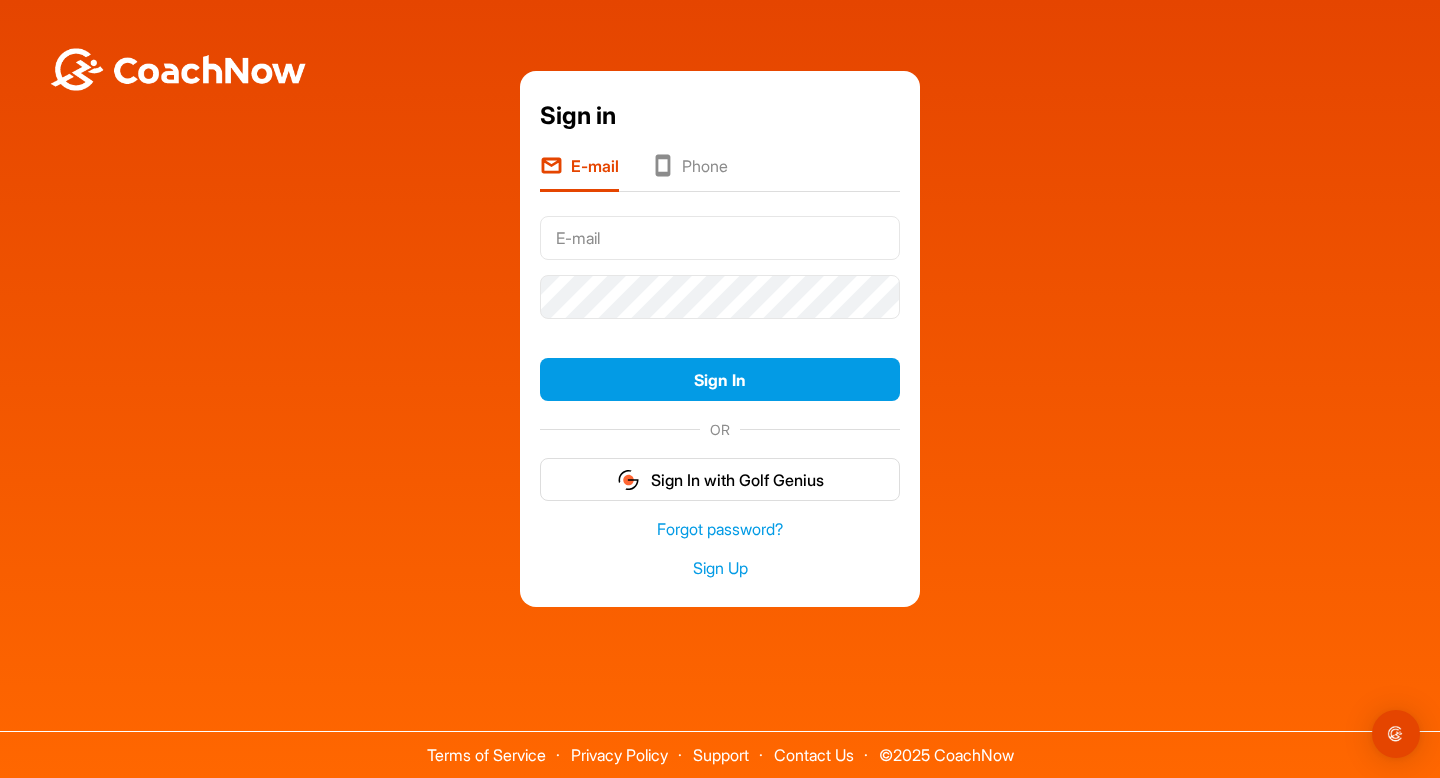 click at bounding box center (720, 238) 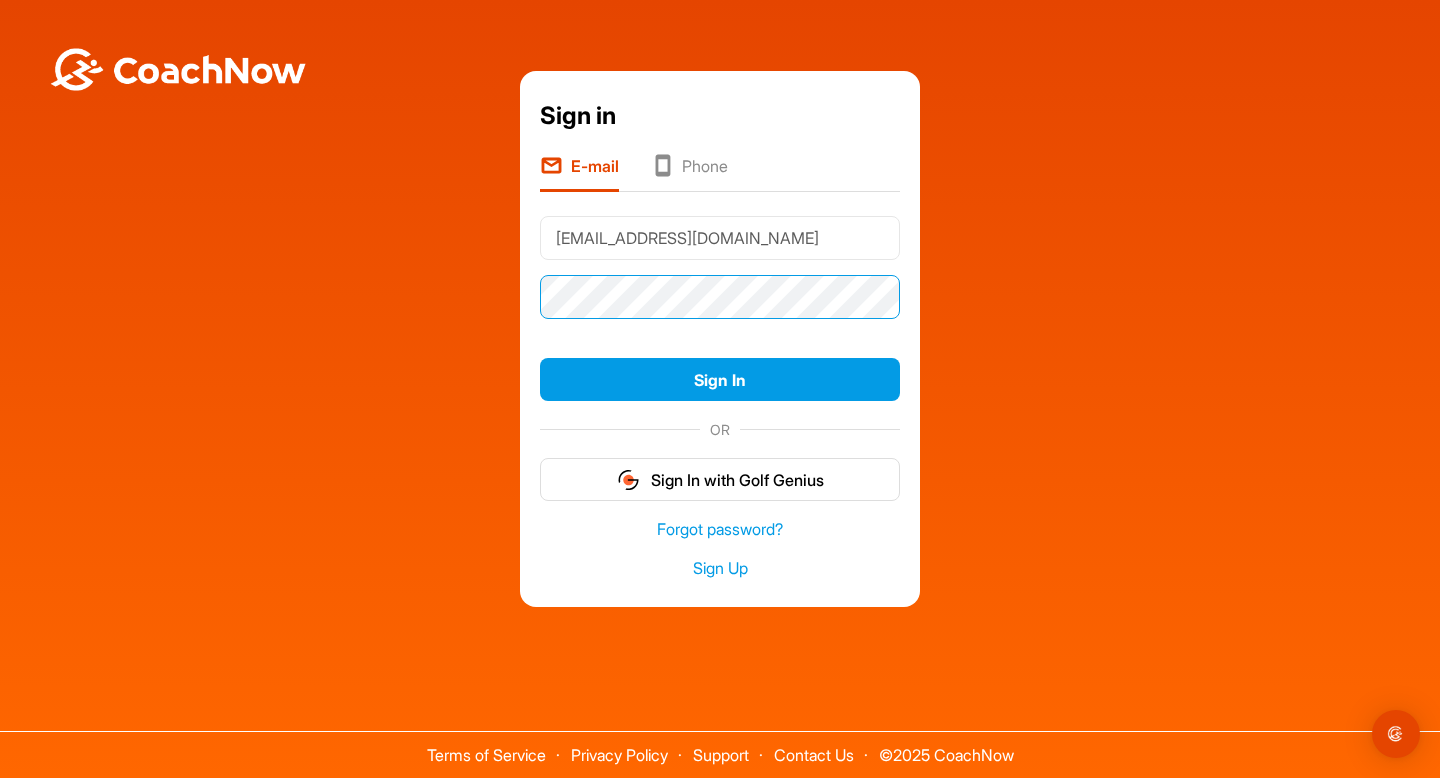 click on "Sign In" at bounding box center (720, 379) 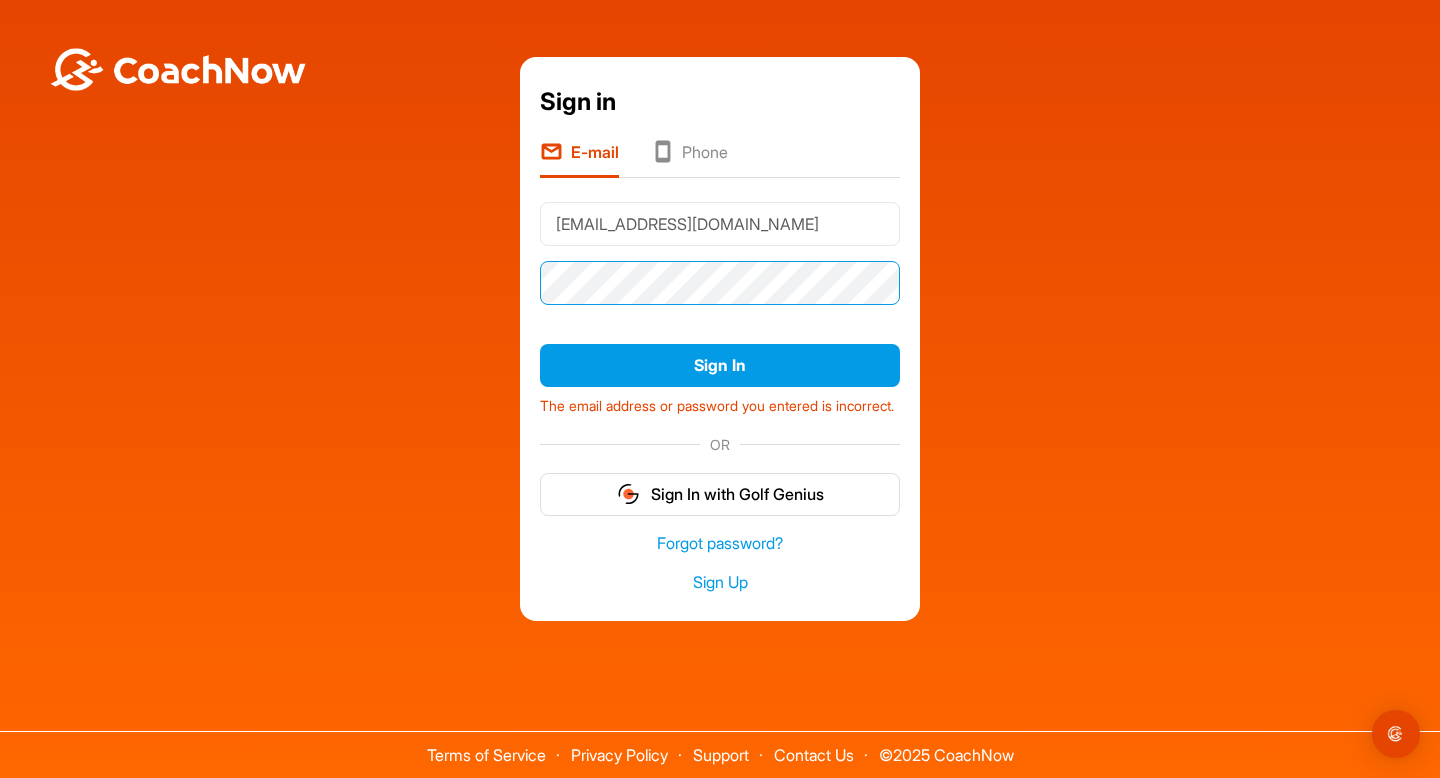 click on "Sign In" at bounding box center [720, 365] 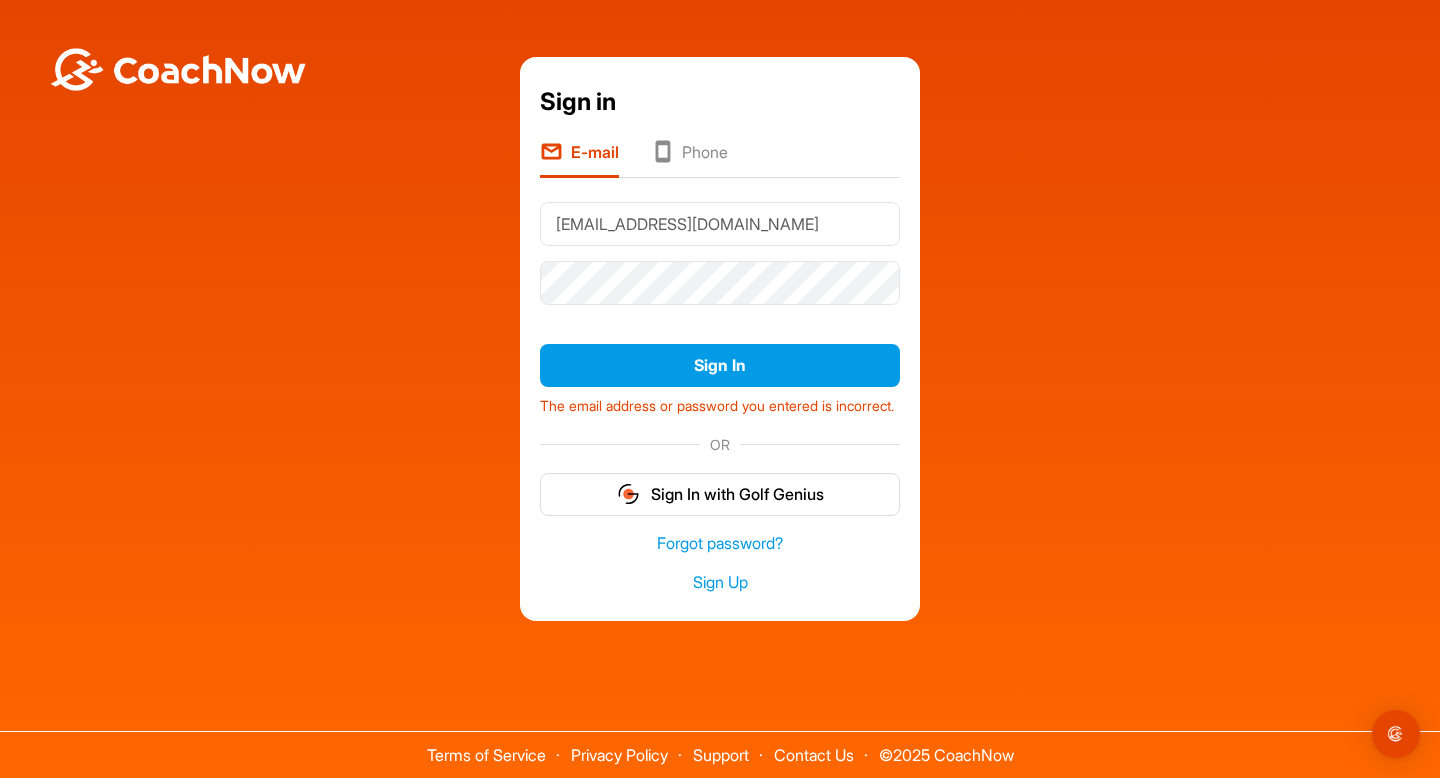 click on "E-mail" at bounding box center (579, 159) 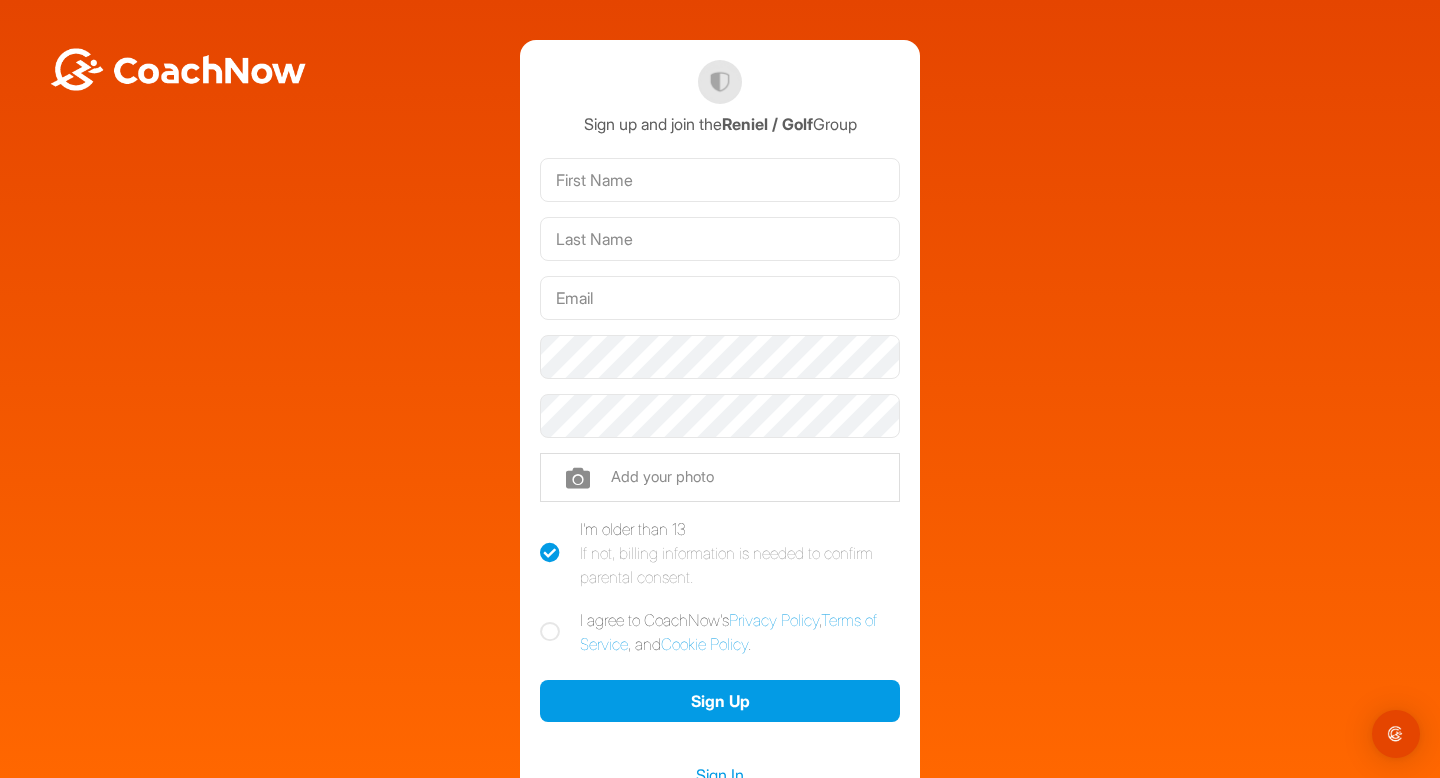 scroll, scrollTop: 0, scrollLeft: 0, axis: both 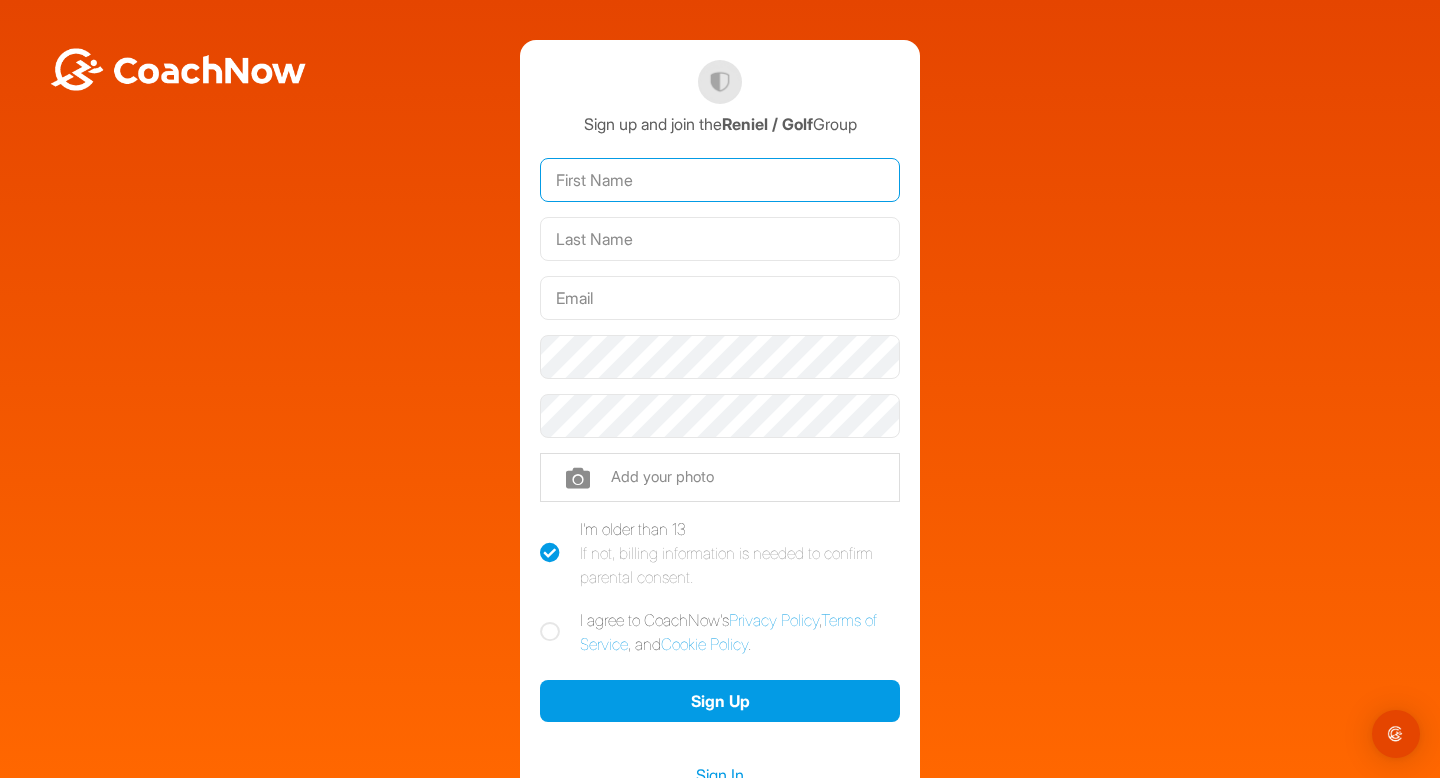 click at bounding box center (720, 180) 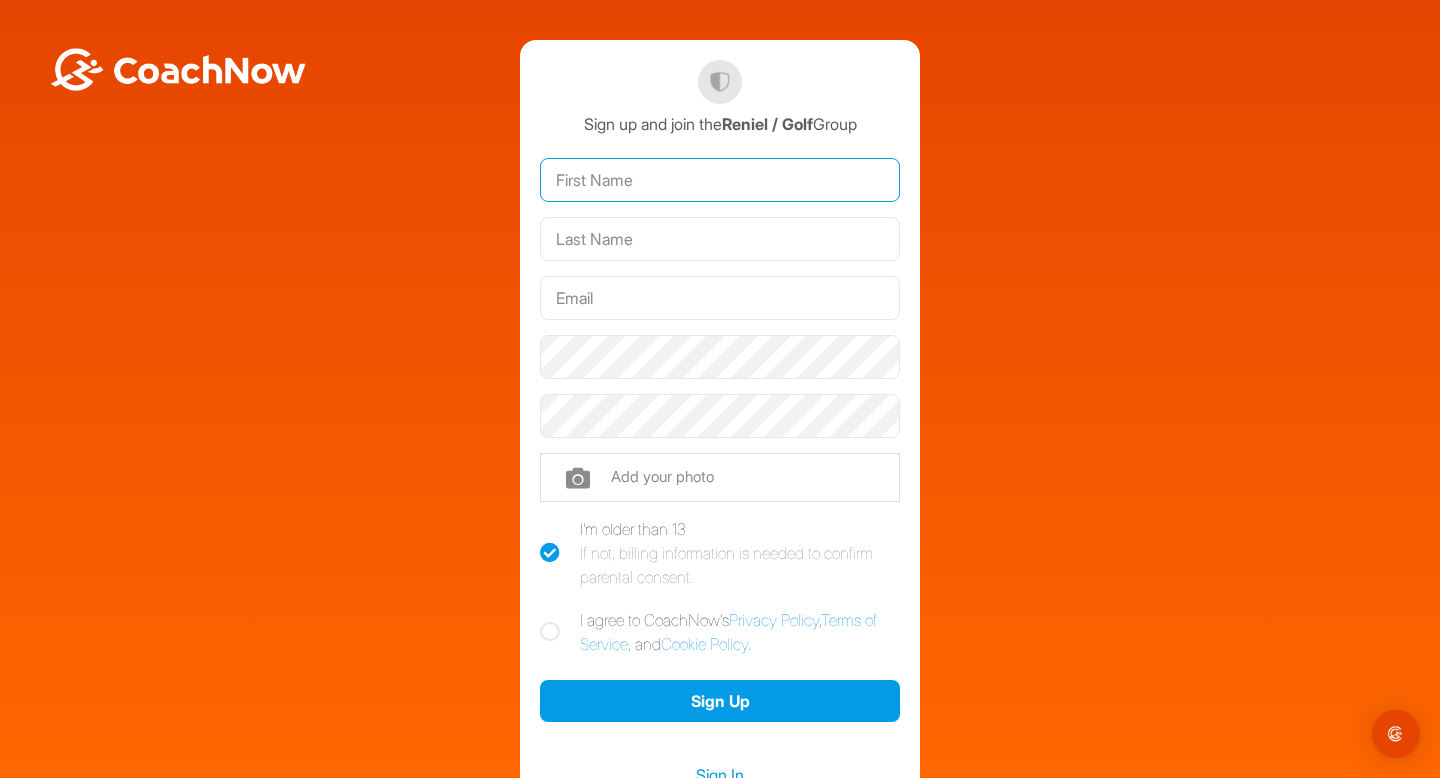 type on "Reniel" 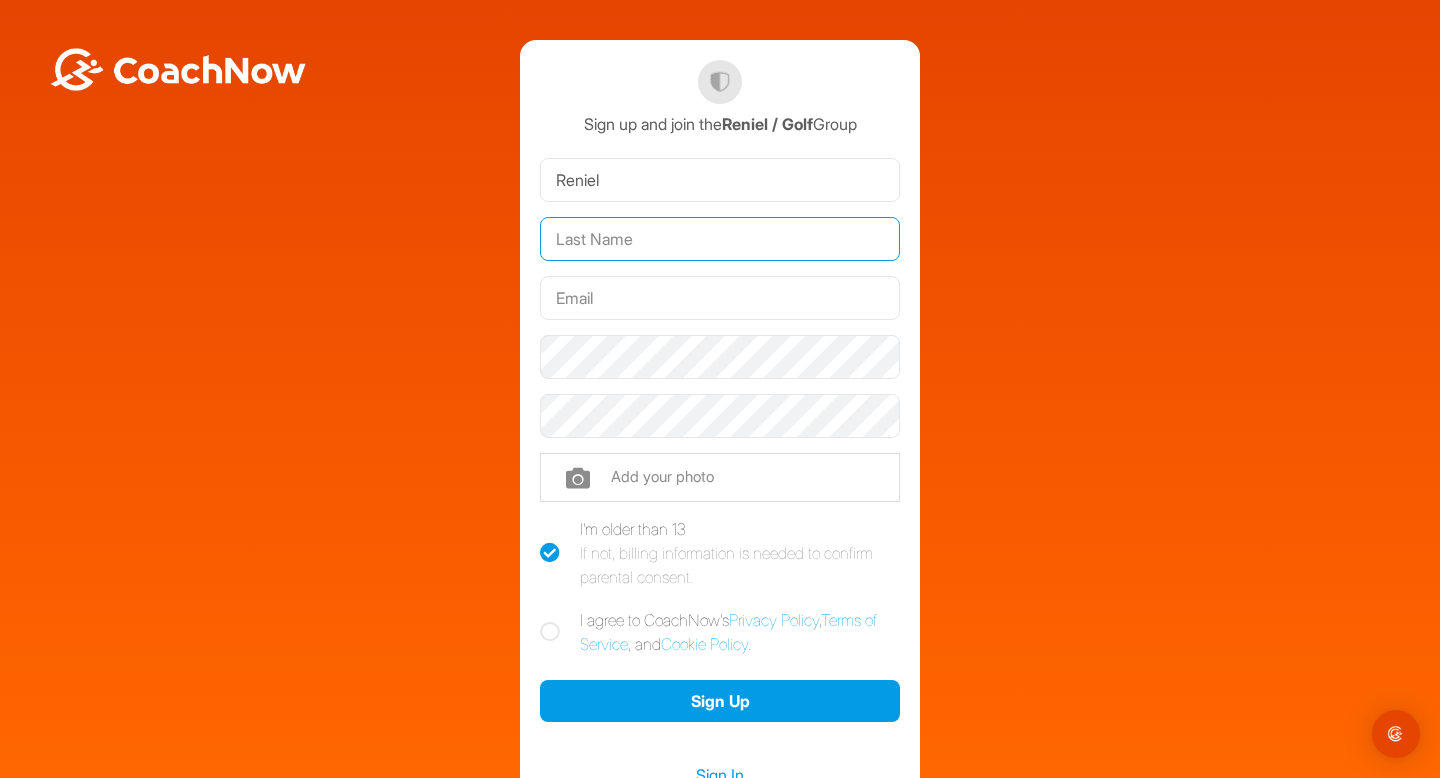 type on "[PERSON_NAME]" 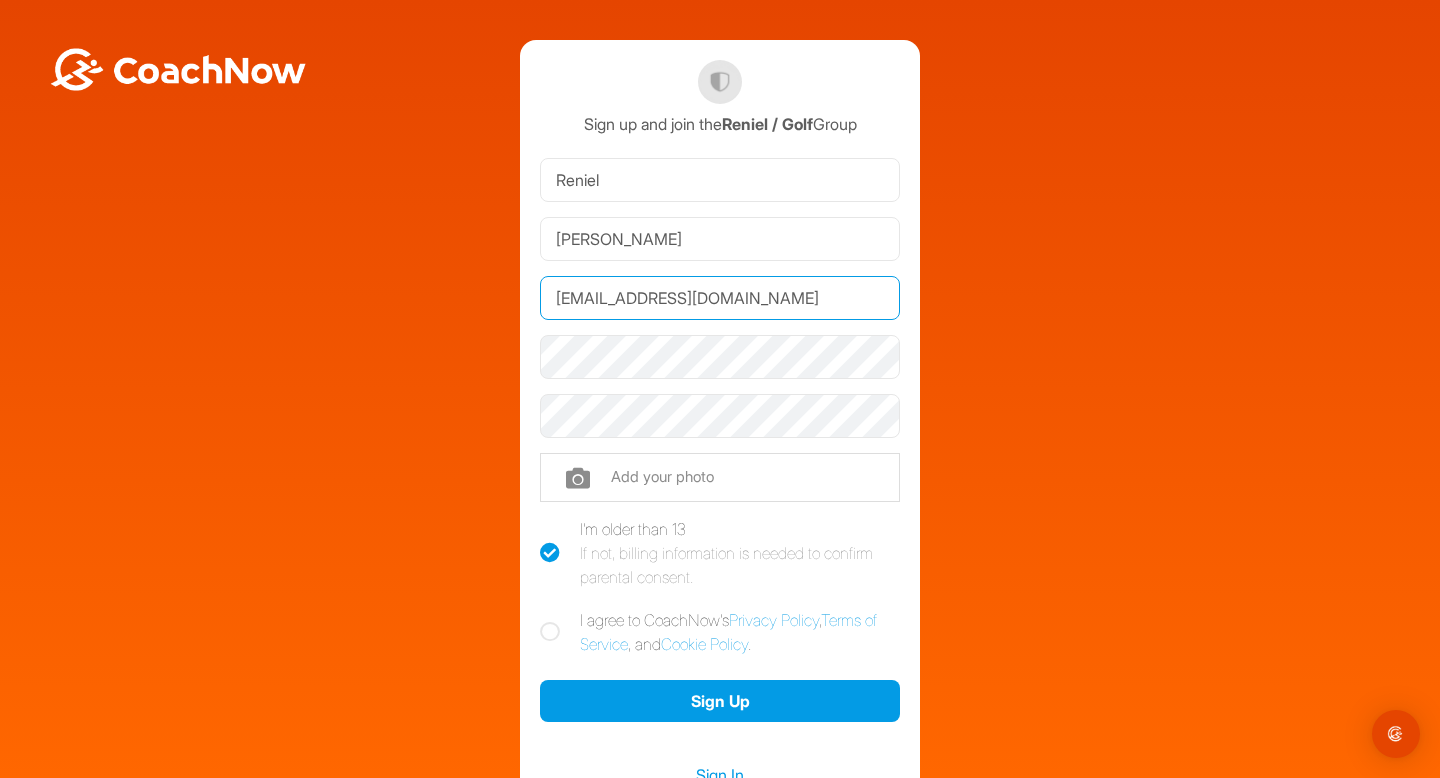 click on "[EMAIL_ADDRESS][DOMAIN_NAME]" at bounding box center [720, 298] 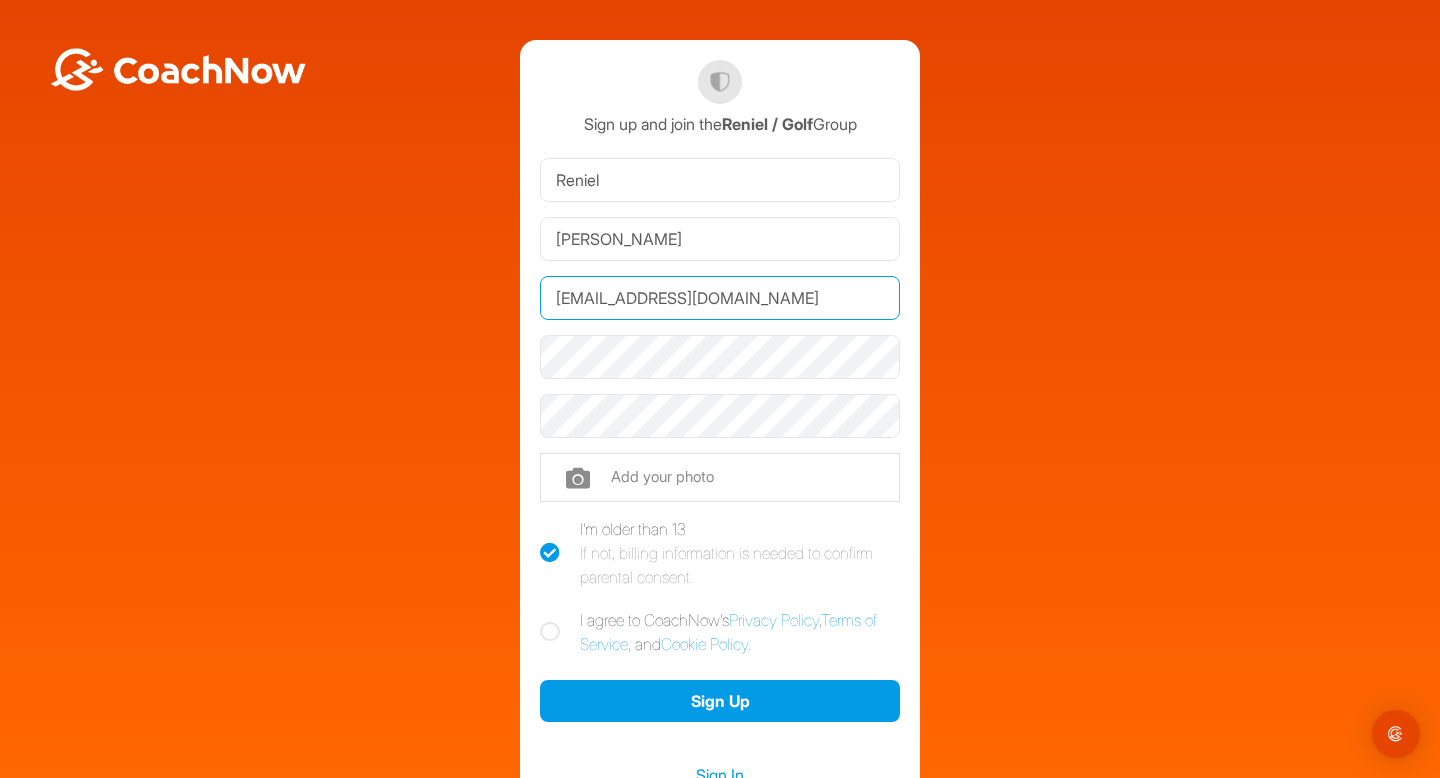 type on "[EMAIL_ADDRESS][DOMAIN_NAME]" 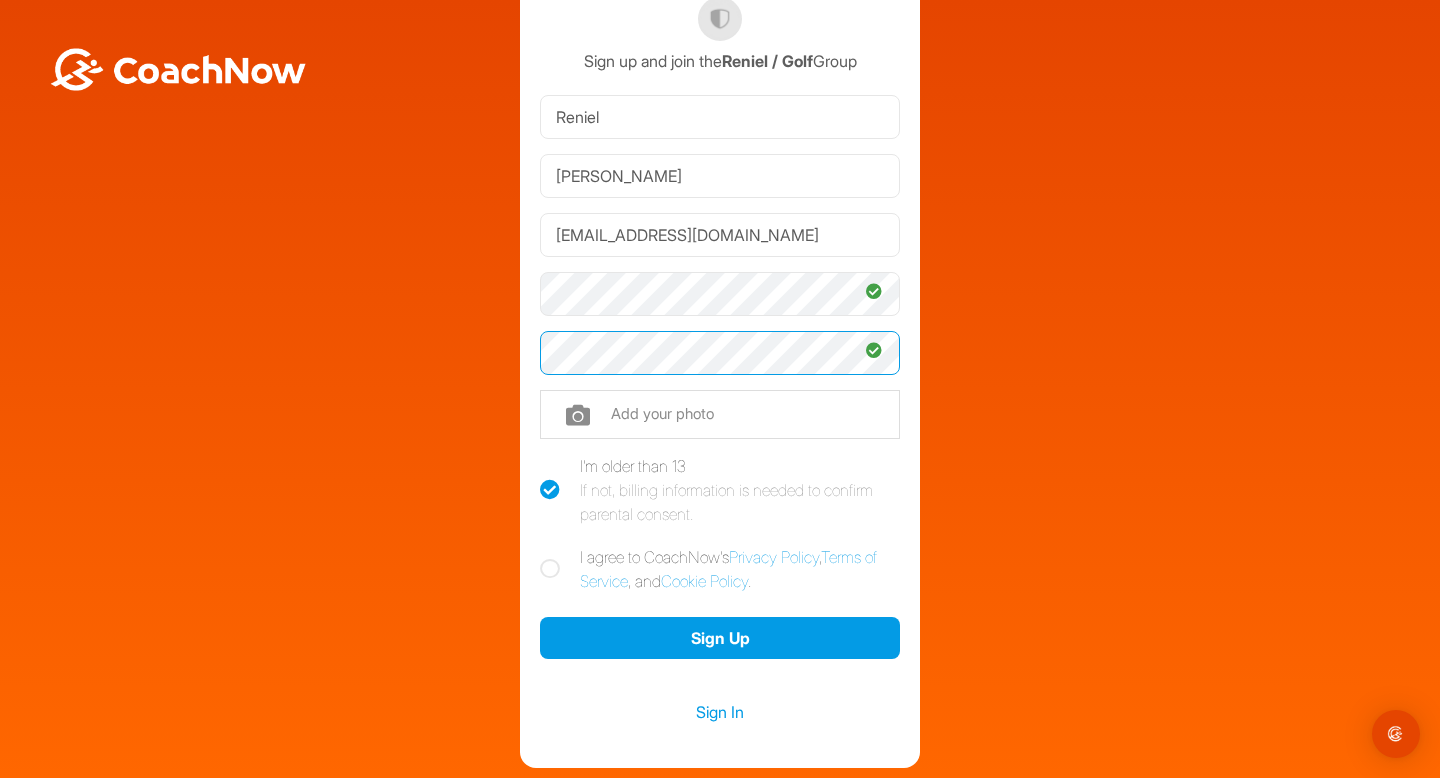 scroll, scrollTop: 84, scrollLeft: 0, axis: vertical 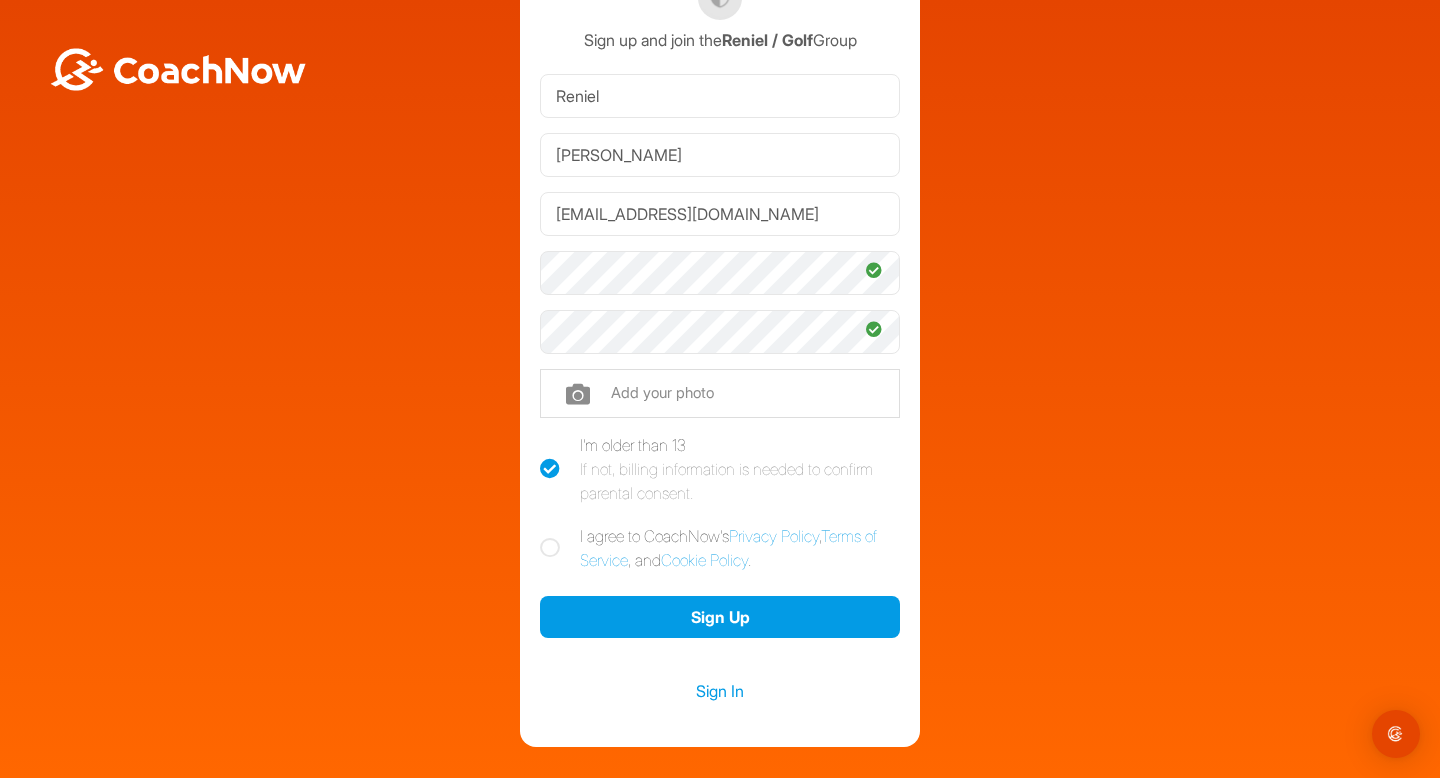 click at bounding box center (550, 548) 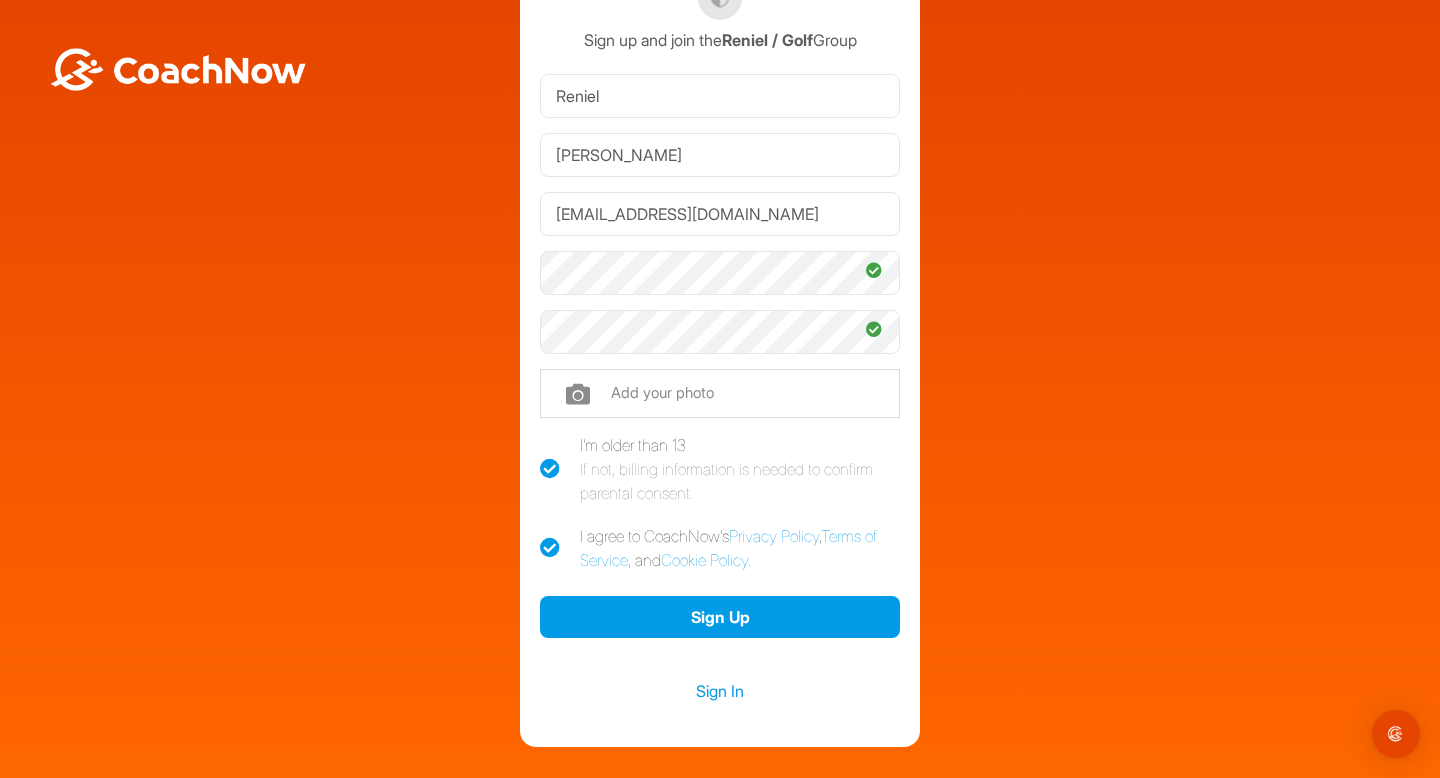 checkbox on "true" 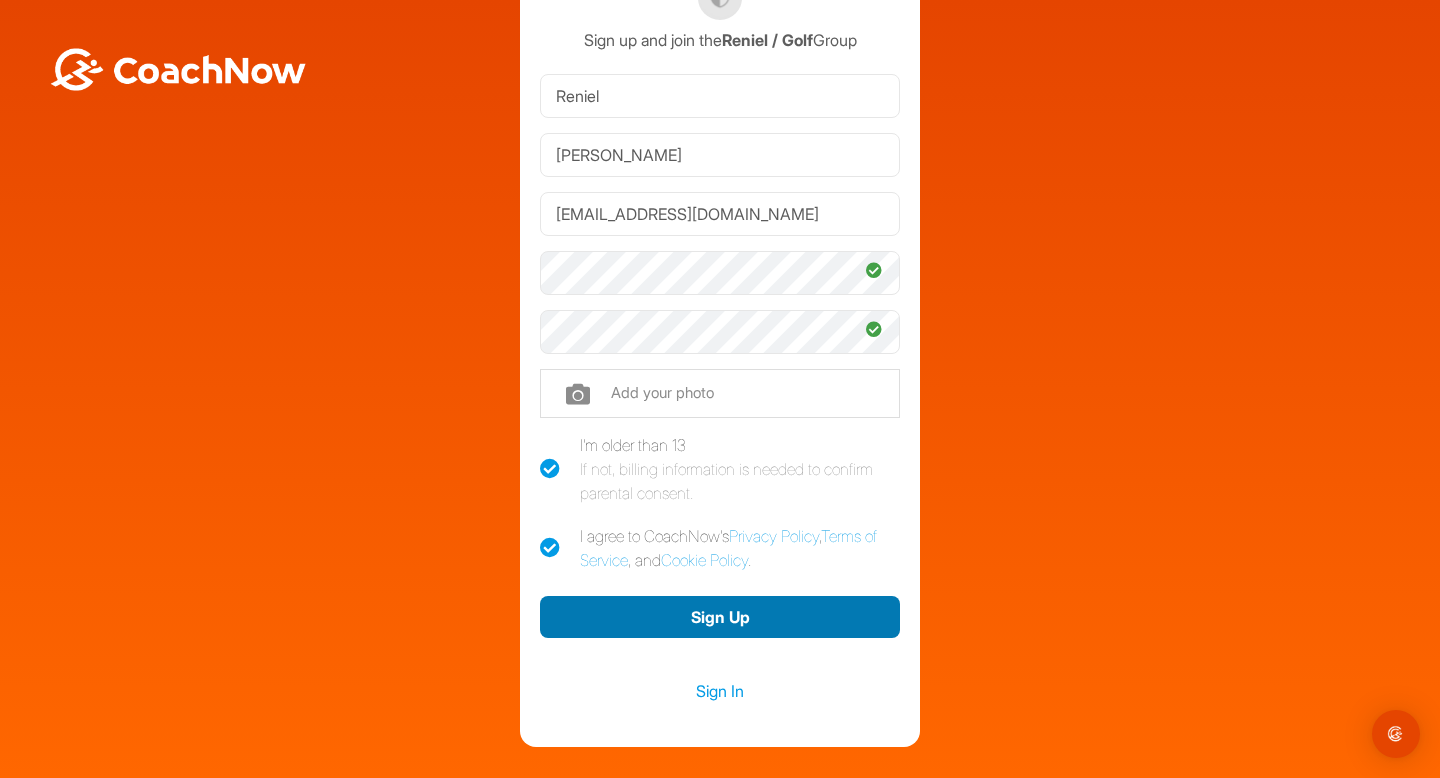 click on "Sign Up" at bounding box center (720, 617) 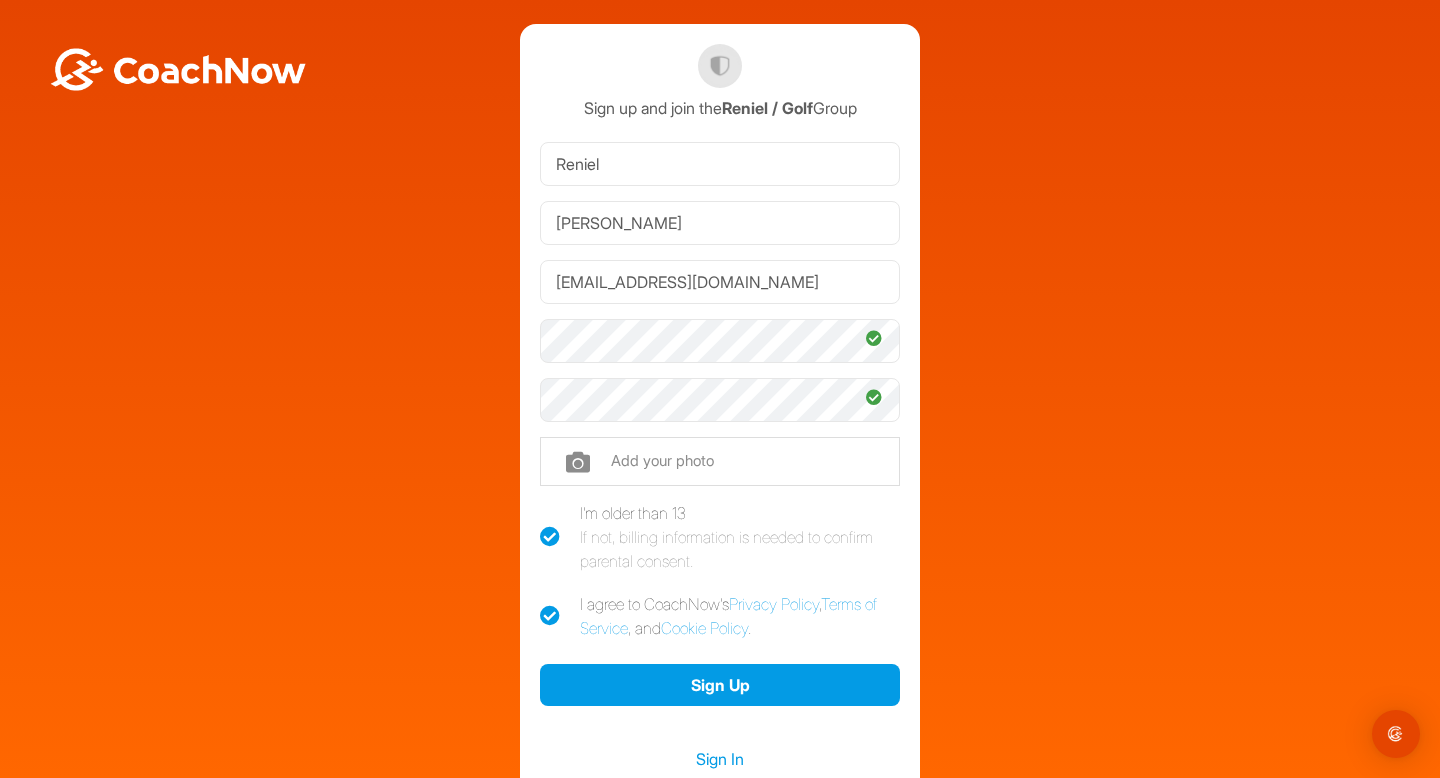 scroll, scrollTop: 20, scrollLeft: 0, axis: vertical 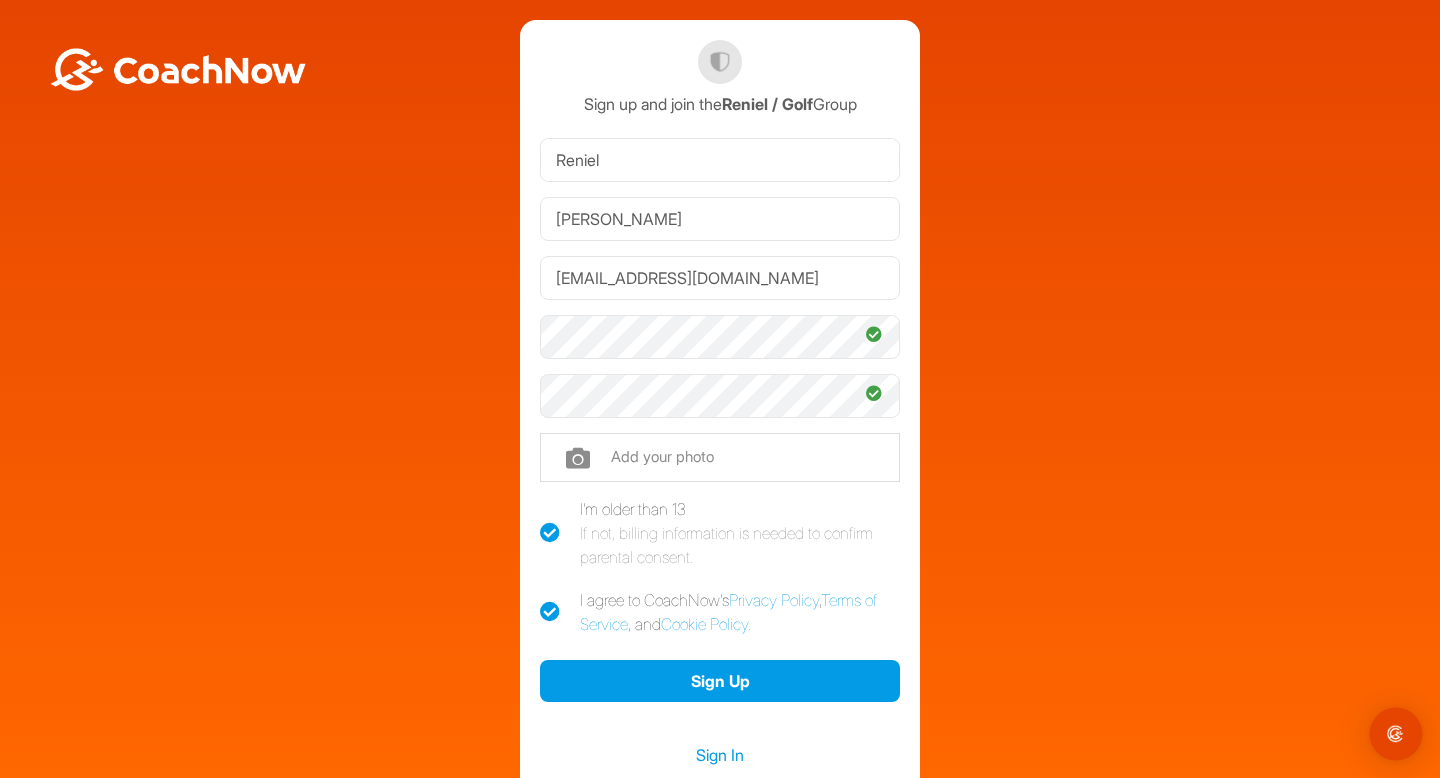 click at bounding box center (1396, 734) 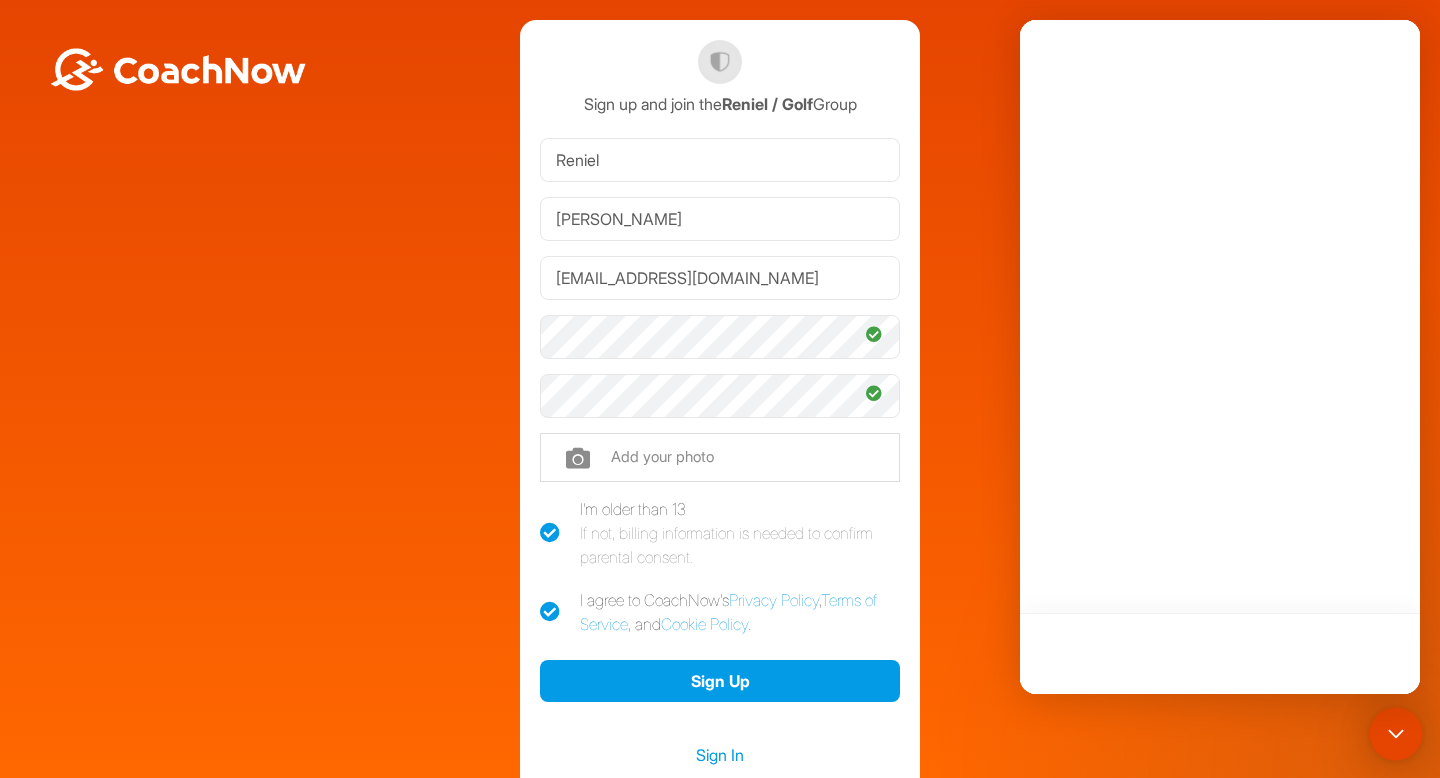 scroll, scrollTop: 0, scrollLeft: 0, axis: both 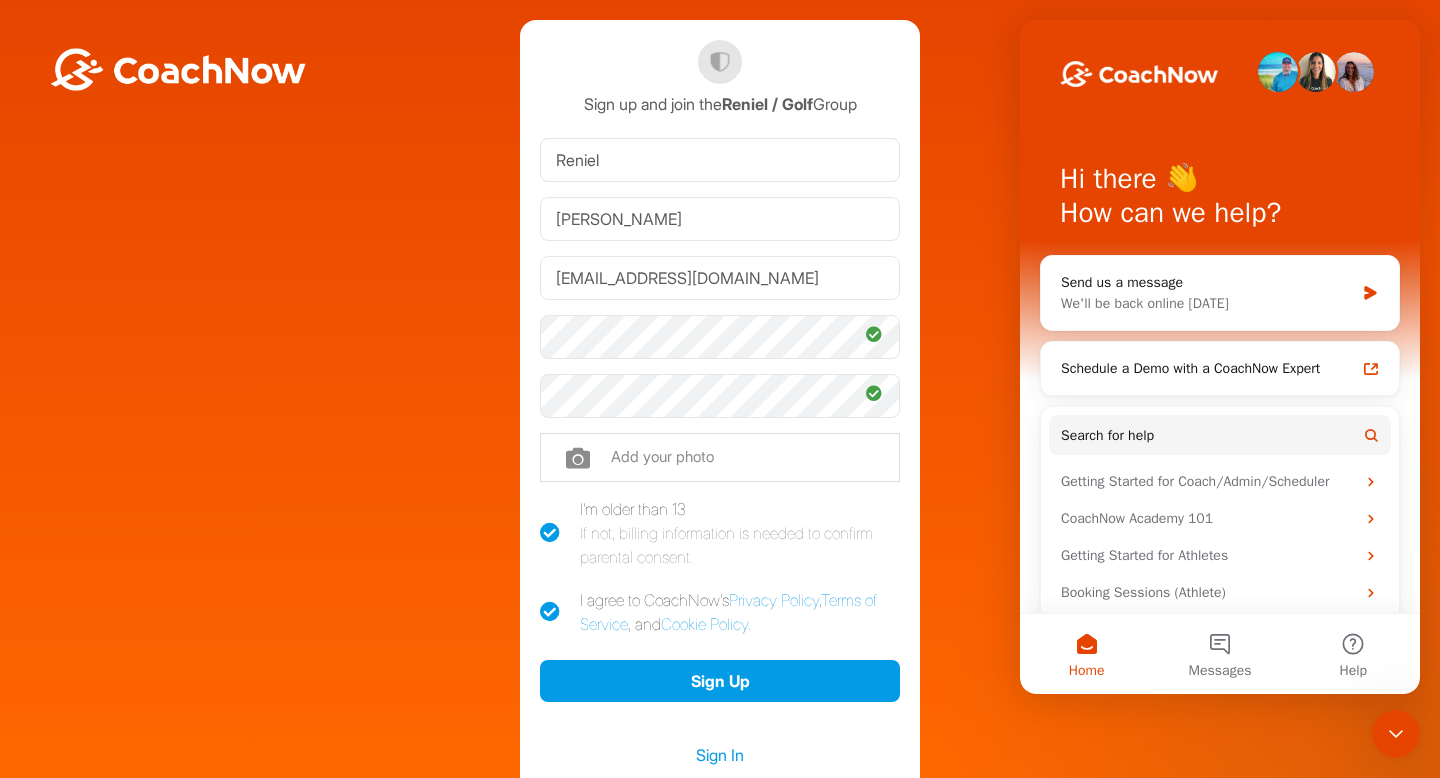 click 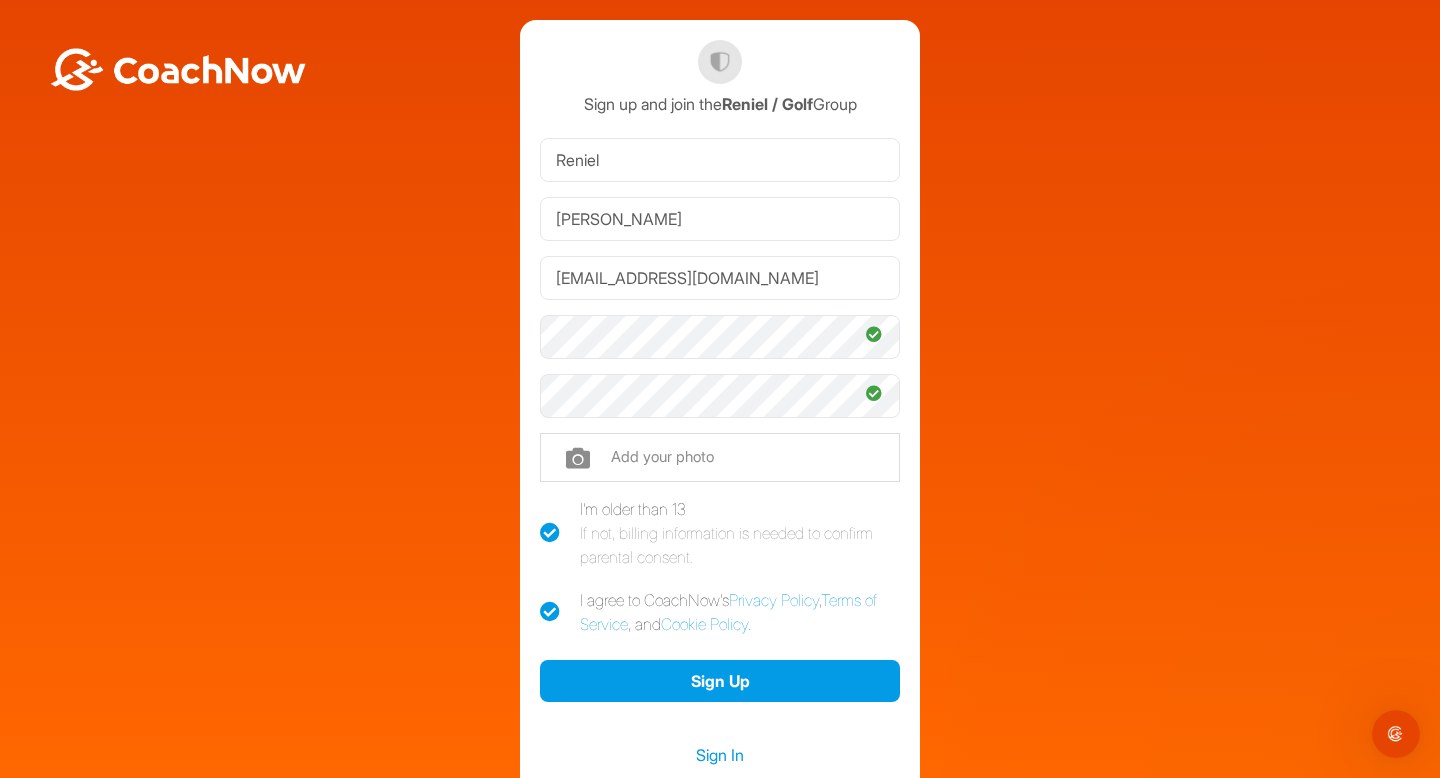 scroll, scrollTop: 0, scrollLeft: 0, axis: both 